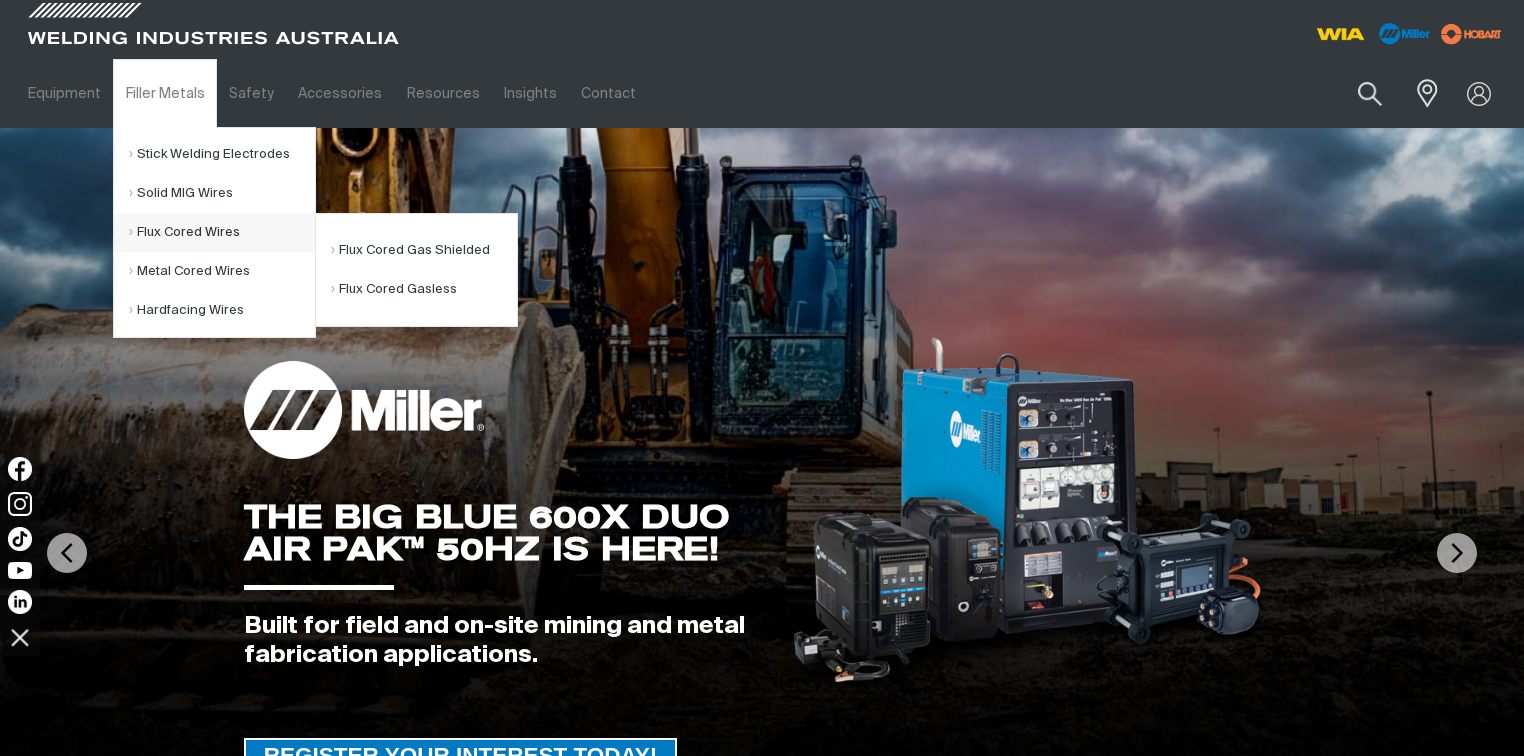 scroll, scrollTop: 0, scrollLeft: 0, axis: both 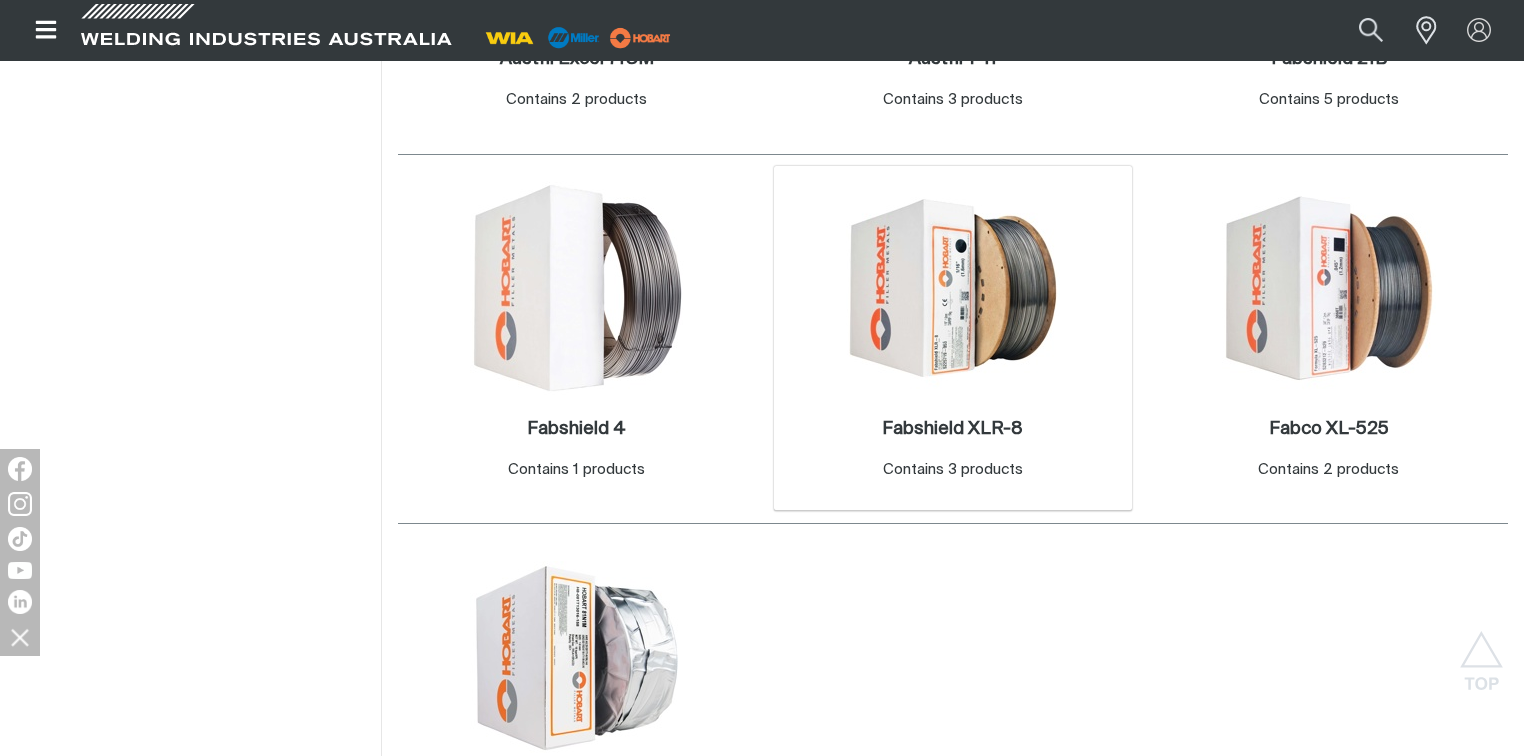 click at bounding box center [953, 288] 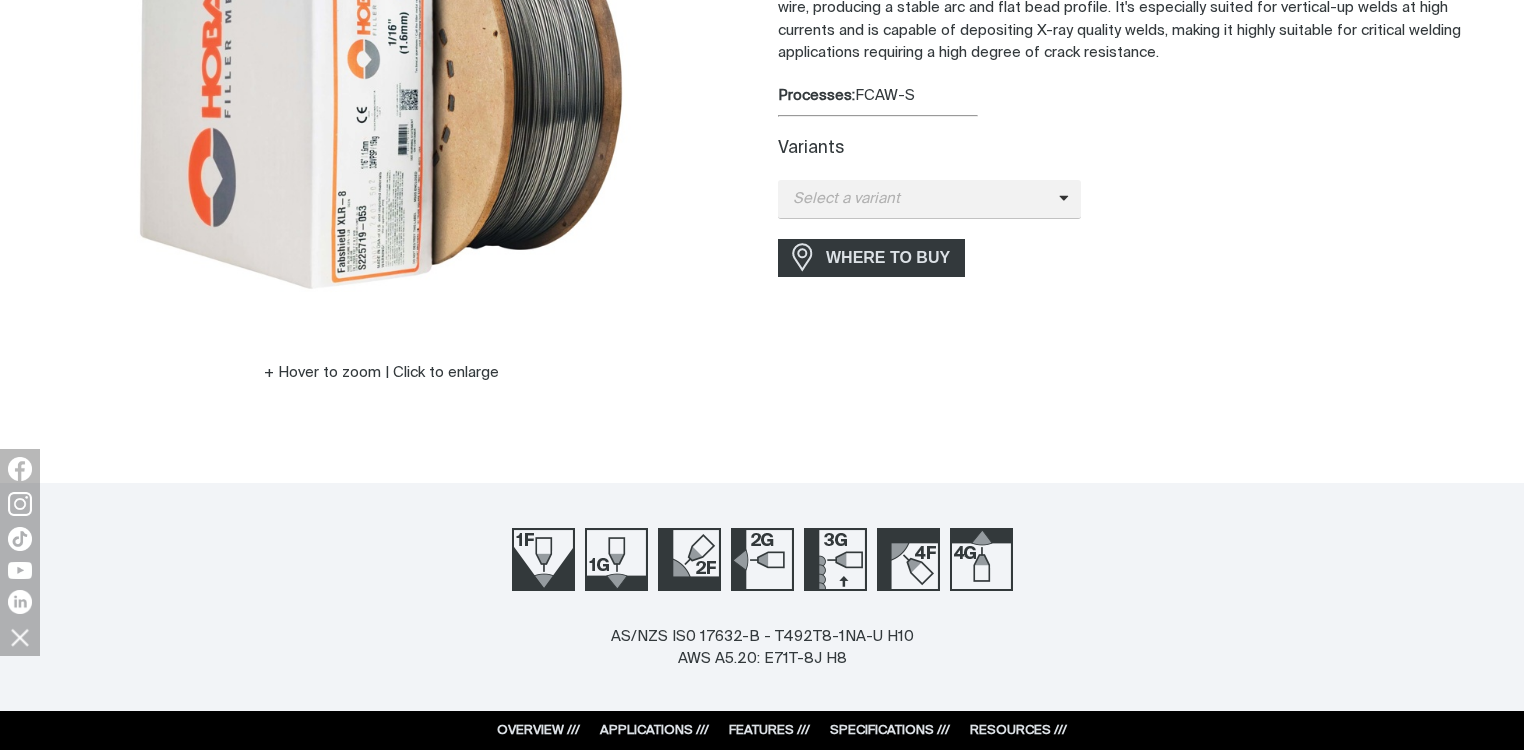 scroll, scrollTop: 400, scrollLeft: 0, axis: vertical 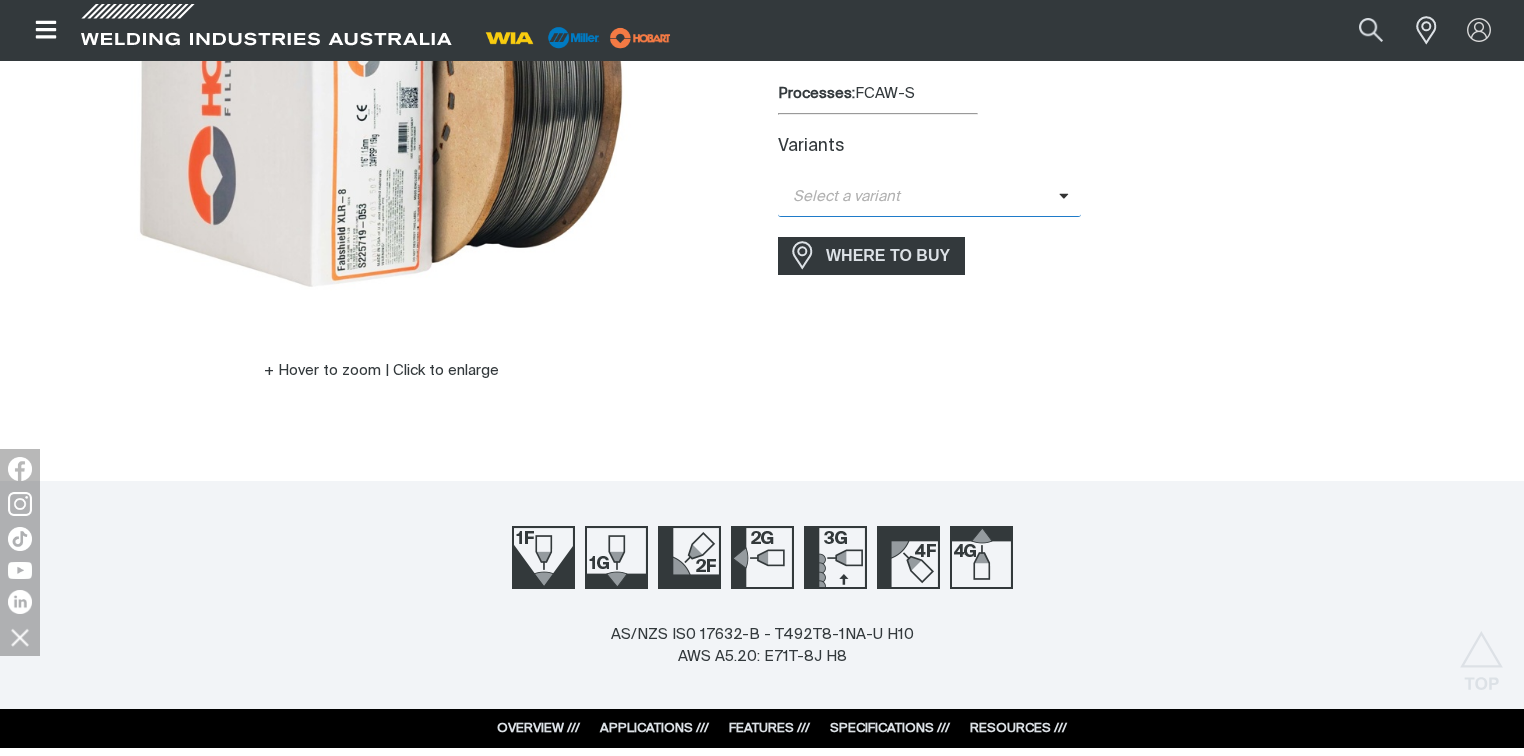 click on "Select a variant" at bounding box center [918, 197] 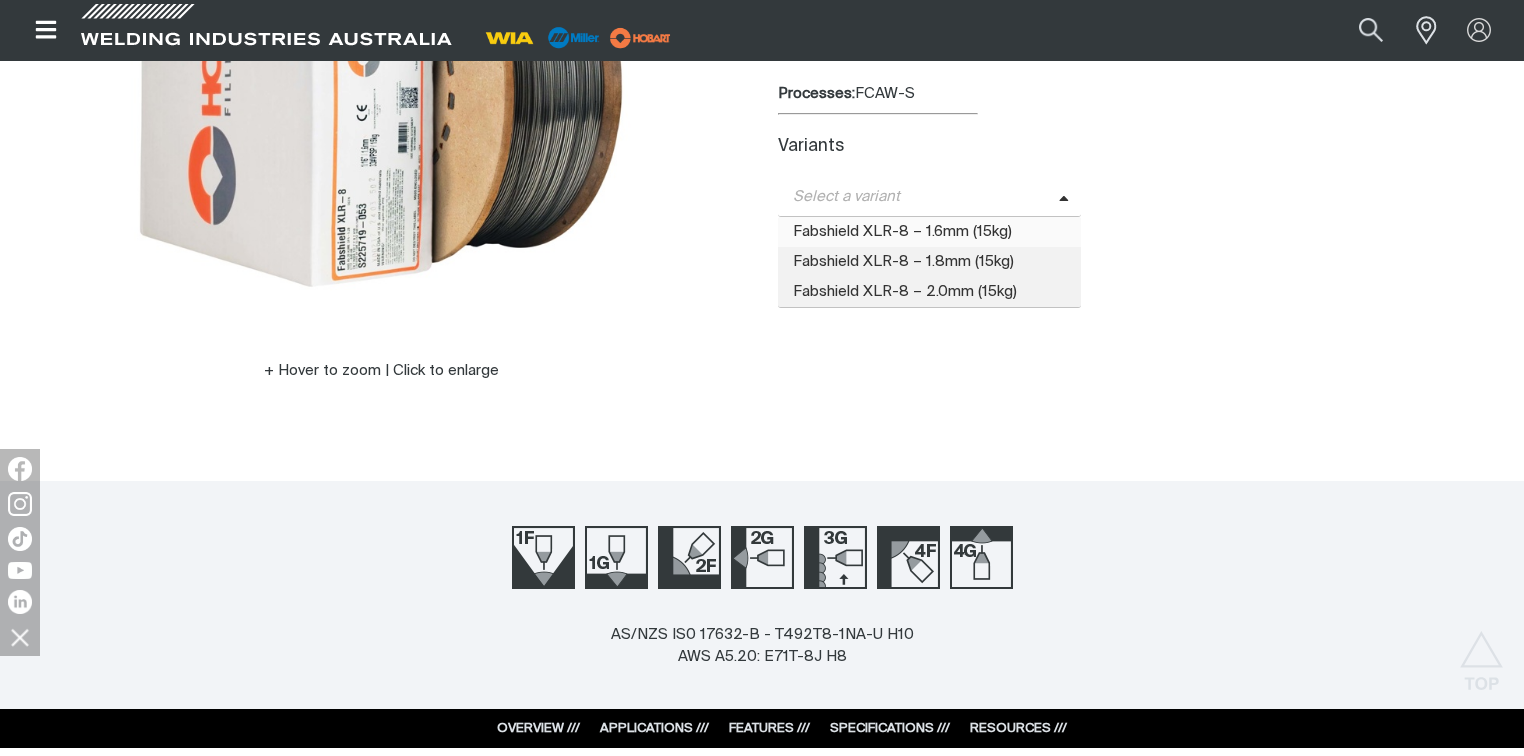 click on "Fabshield XLR-8 – 1.6mm (15kg)" at bounding box center [929, 232] 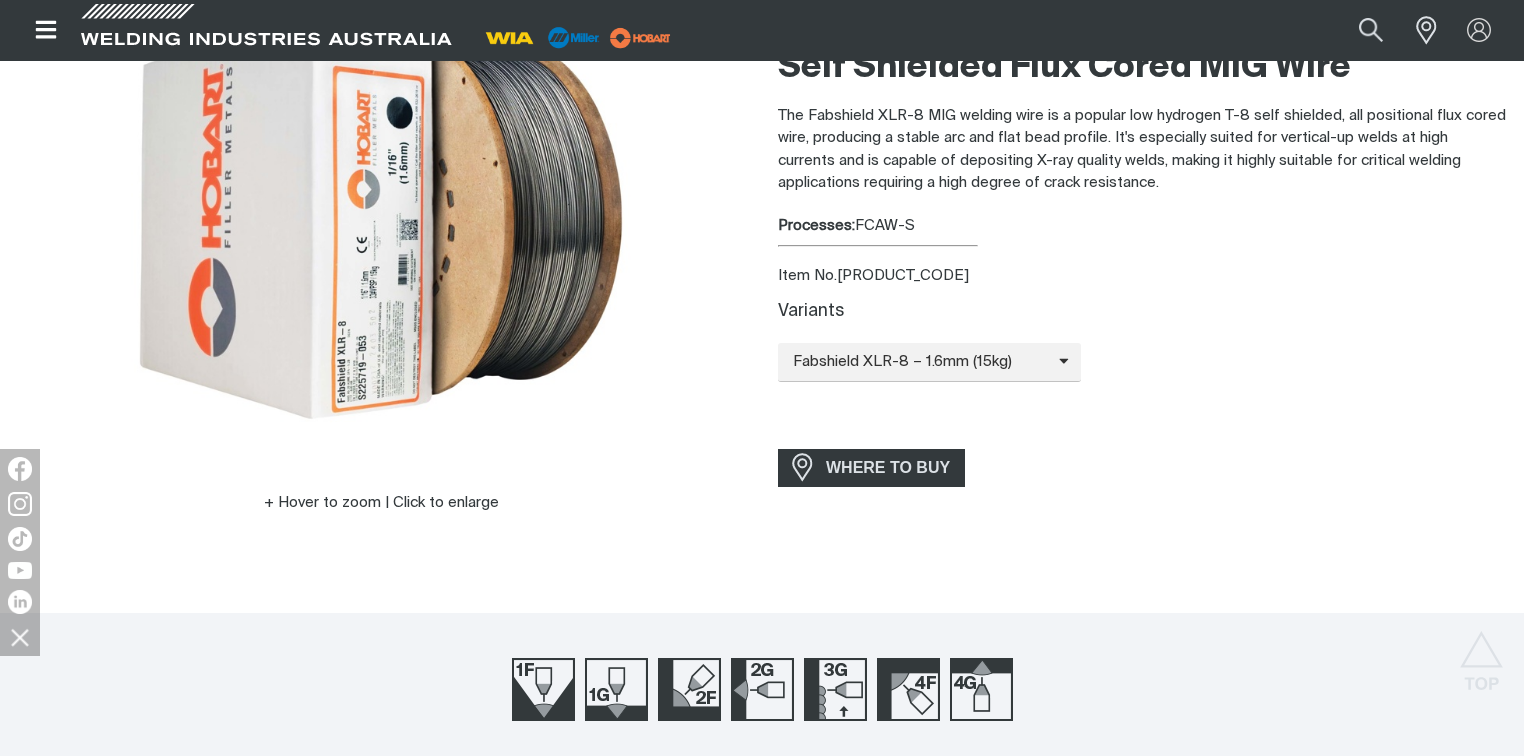 scroll, scrollTop: 0, scrollLeft: 0, axis: both 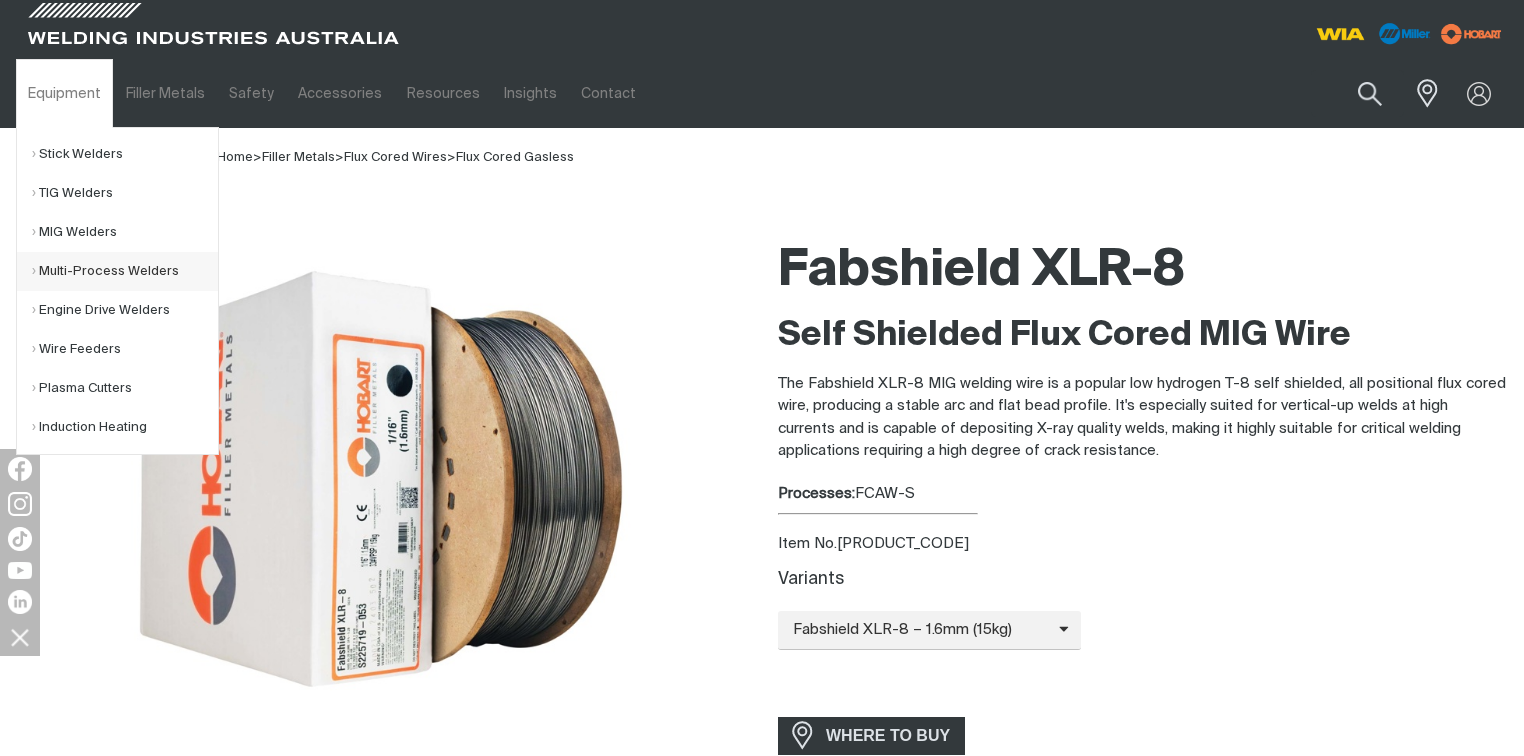 click on "Multi-Process Welders" at bounding box center (125, 271) 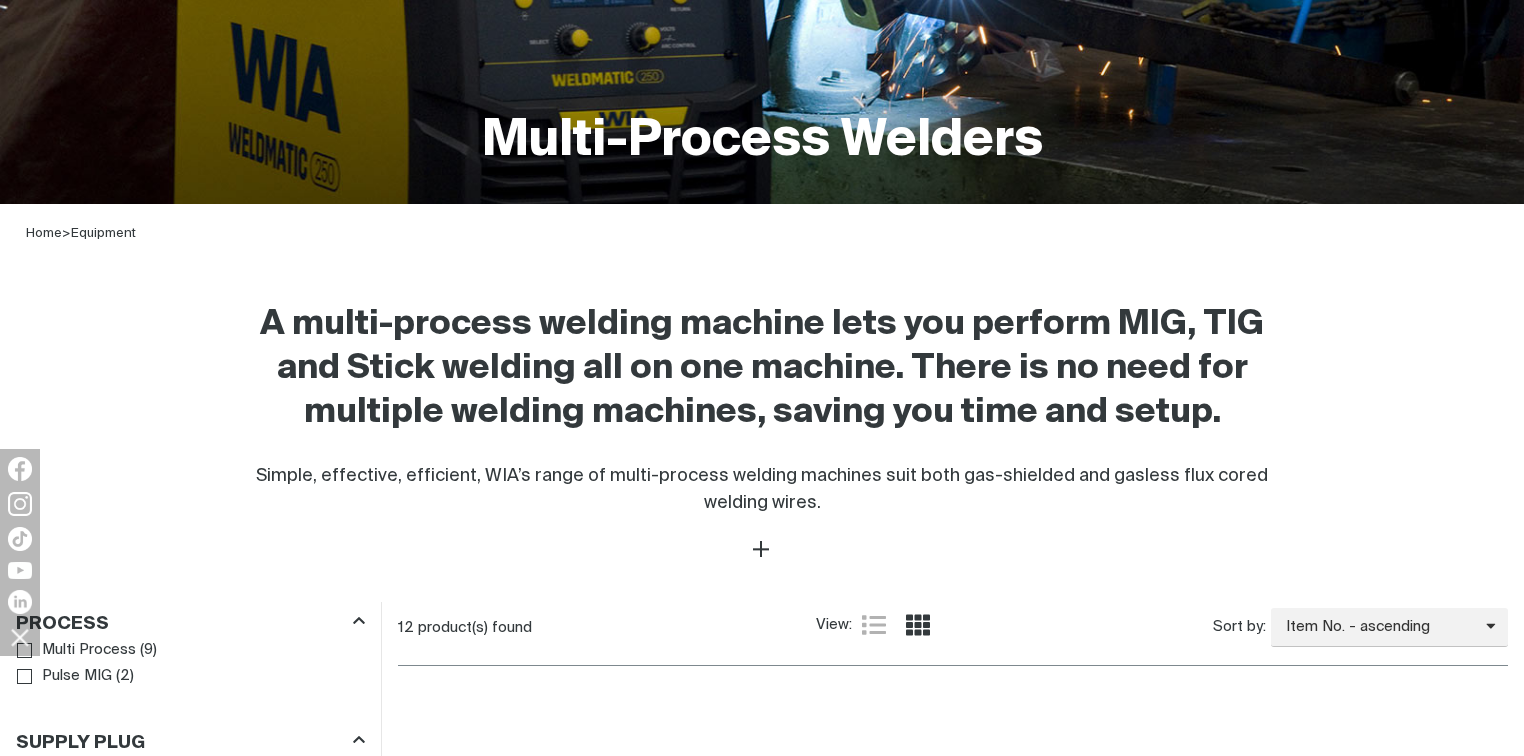 scroll, scrollTop: 720, scrollLeft: 0, axis: vertical 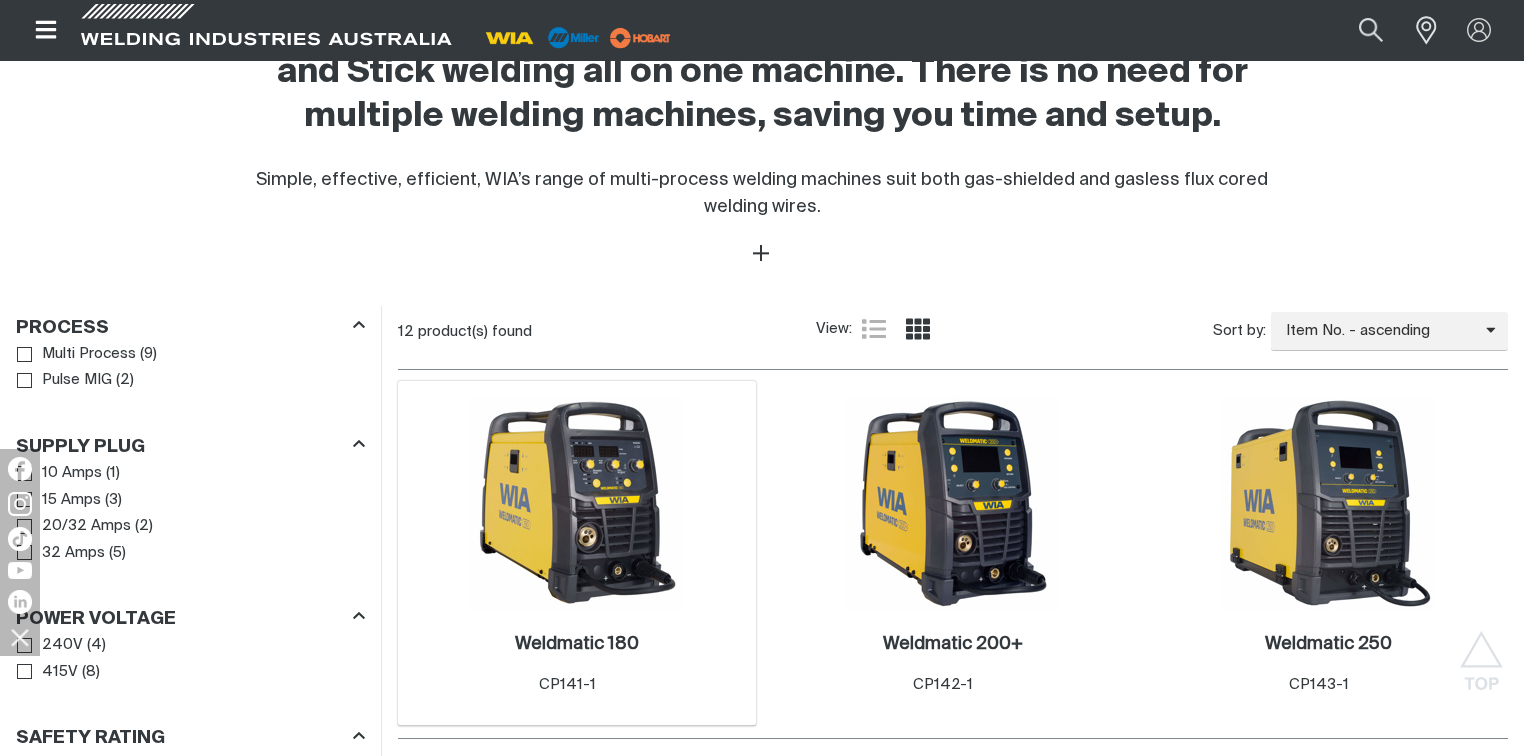 click at bounding box center [577, 503] 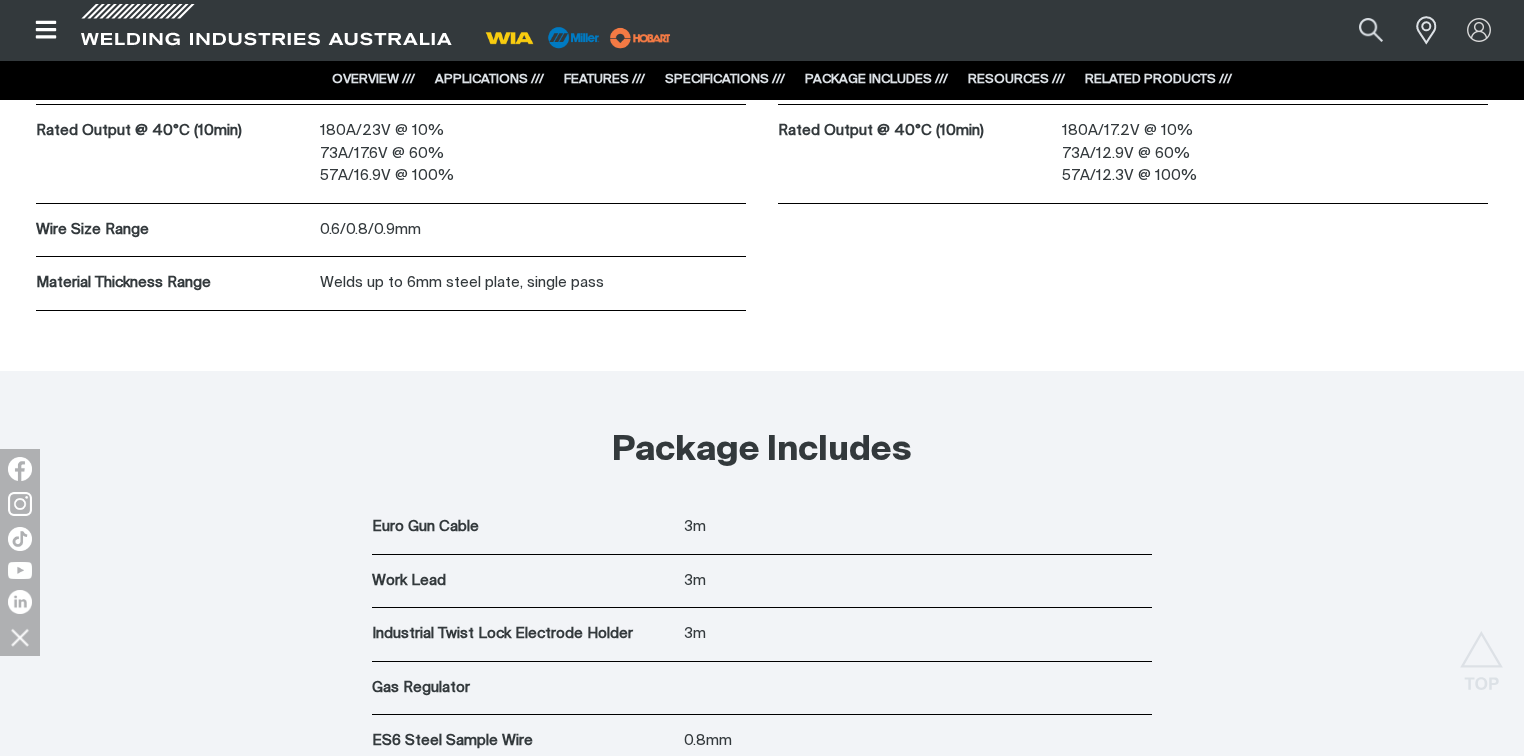 scroll, scrollTop: 6640, scrollLeft: 0, axis: vertical 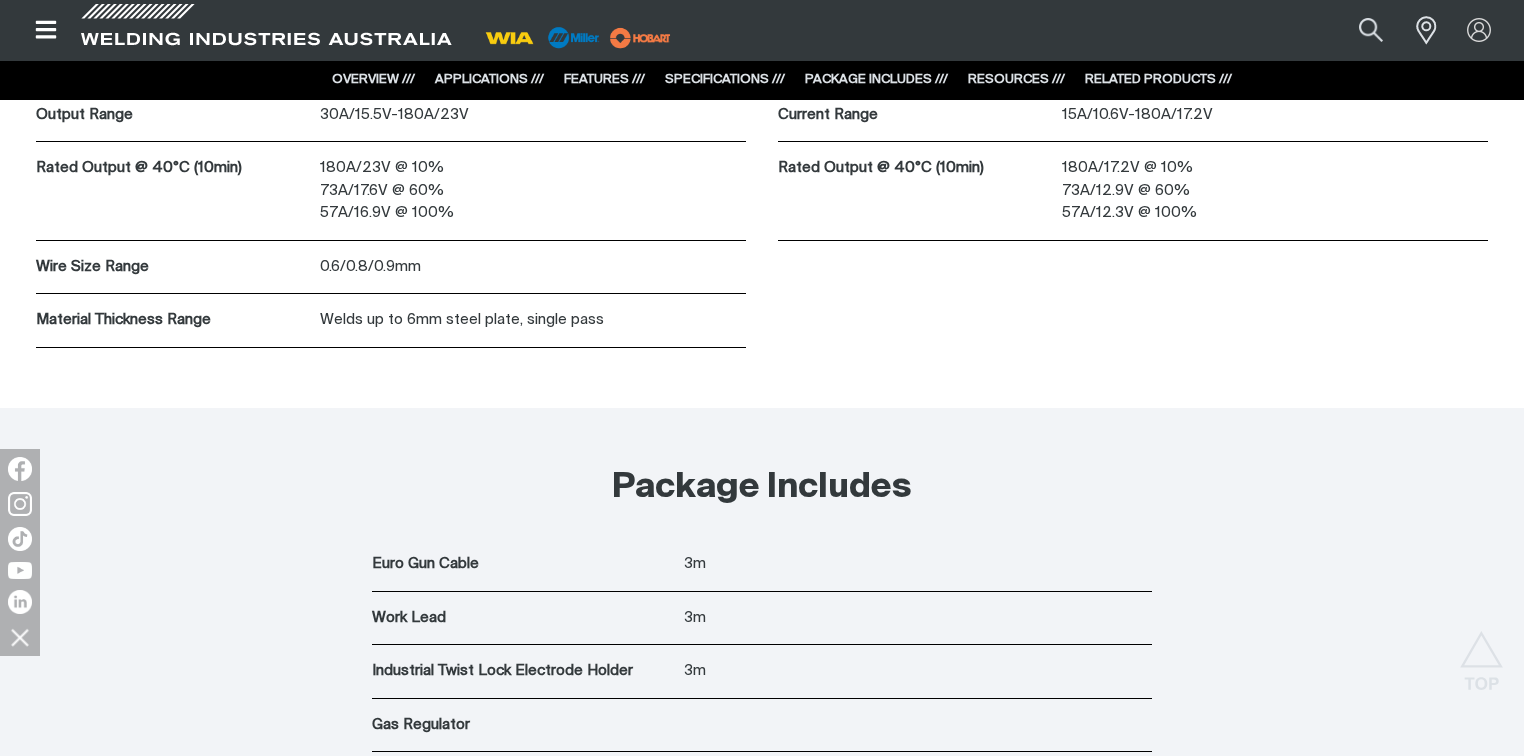 click 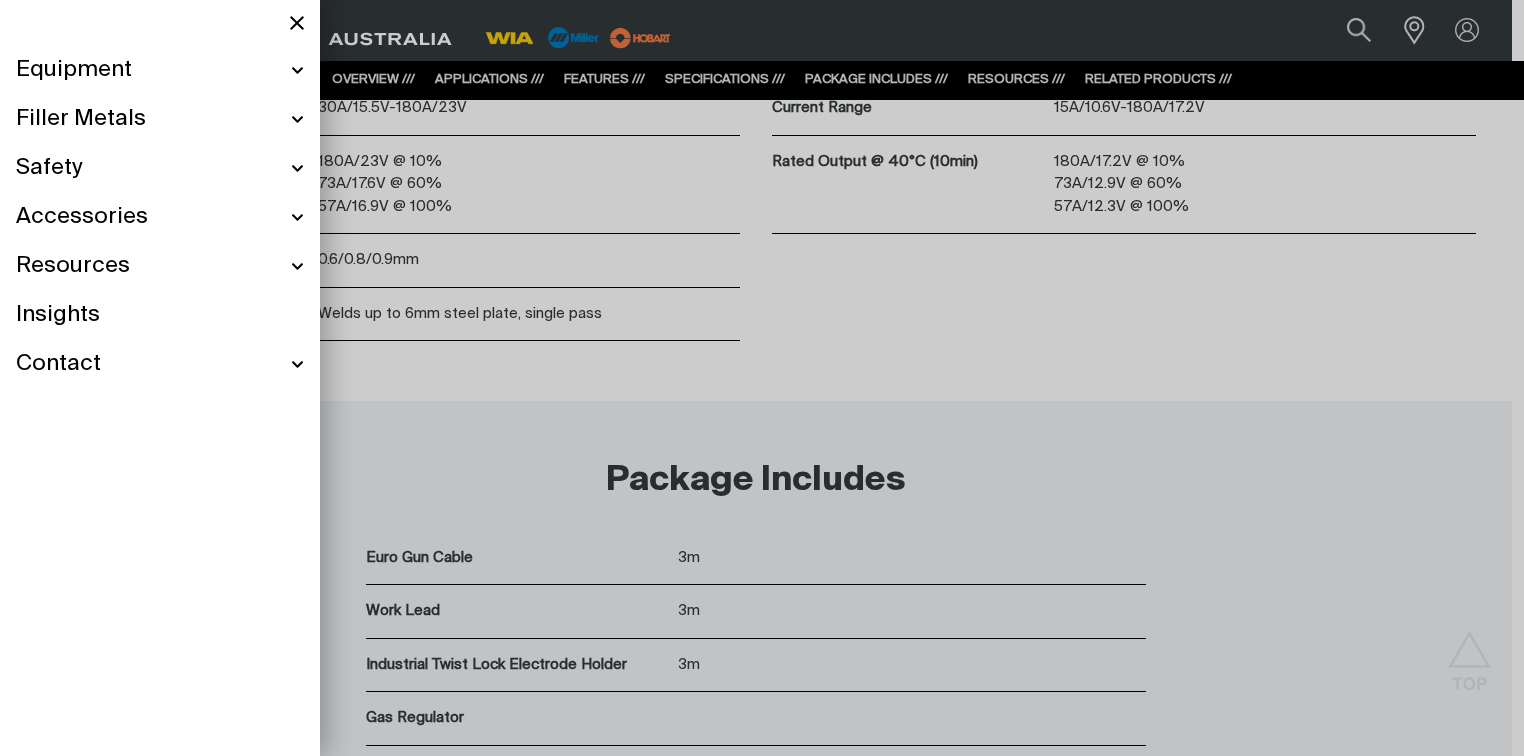 scroll, scrollTop: 6646, scrollLeft: 0, axis: vertical 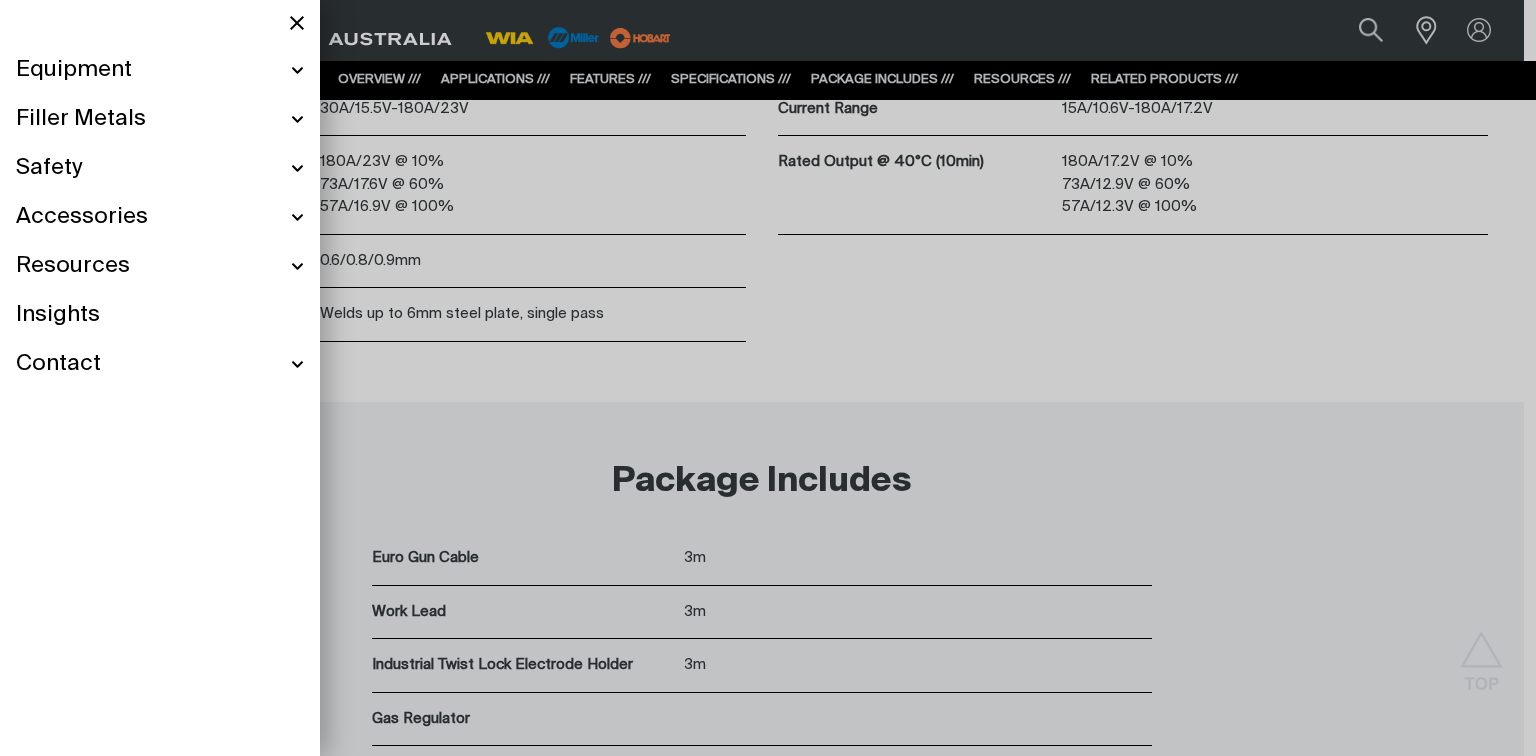 click at bounding box center [768, 378] 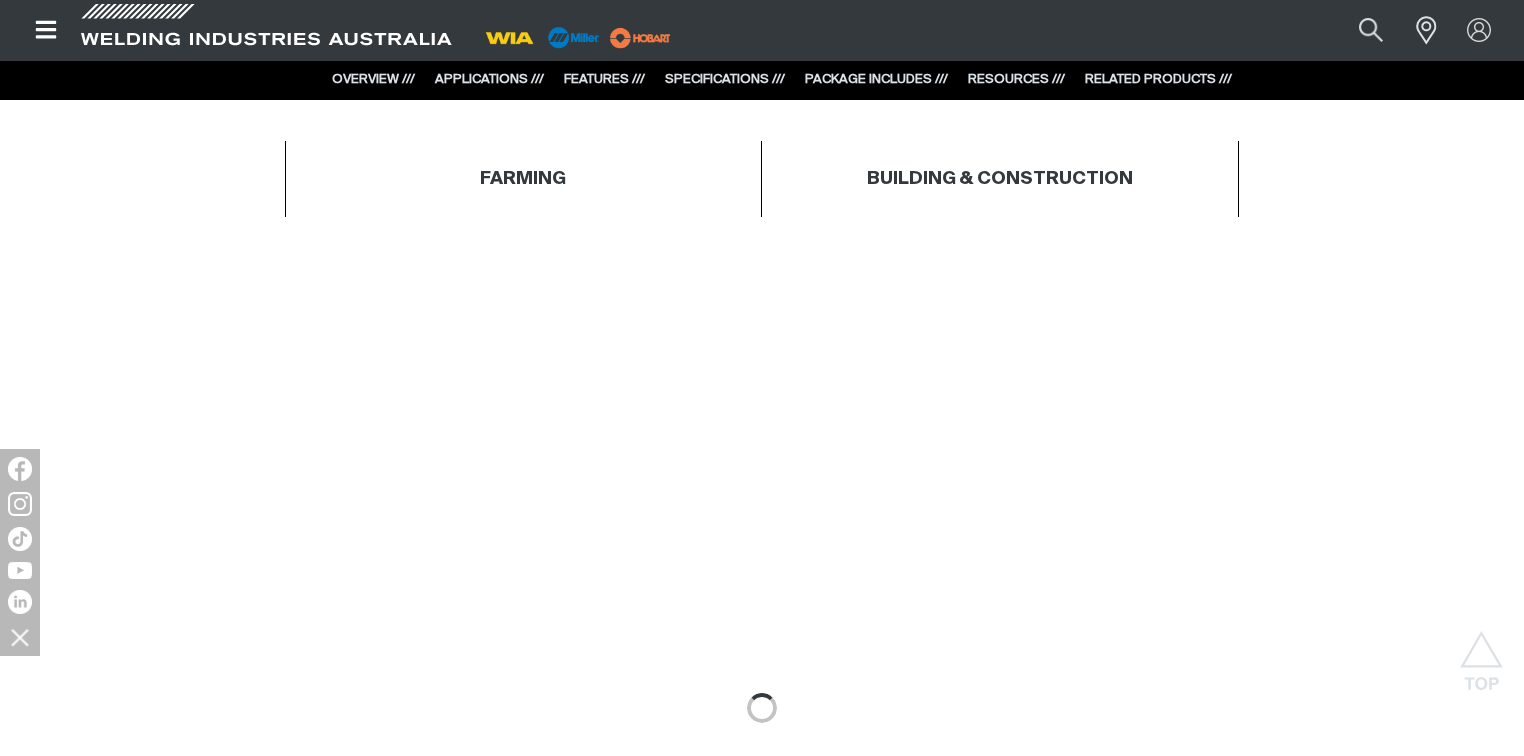 scroll, scrollTop: 0, scrollLeft: 0, axis: both 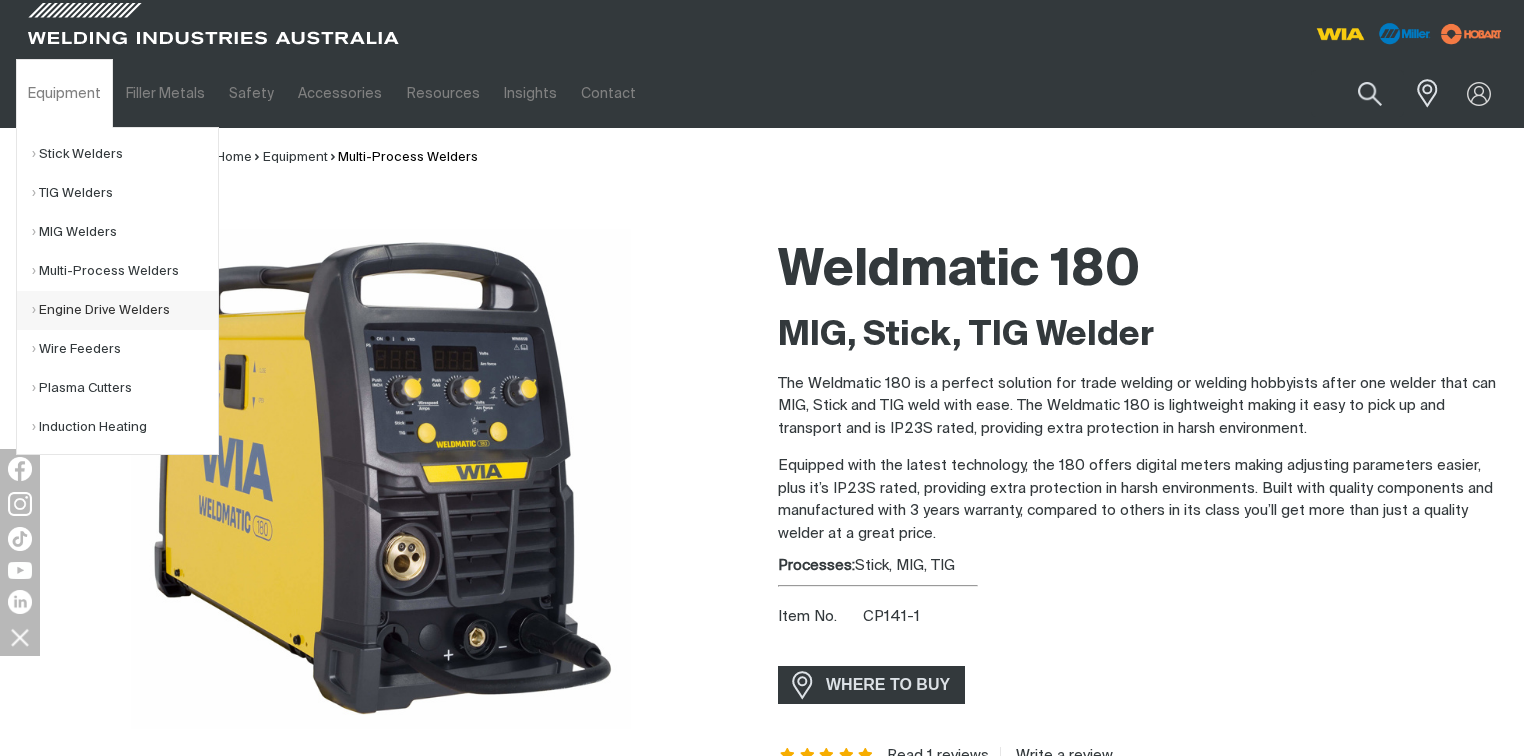 click on "Engine Drive Welders" at bounding box center (125, 310) 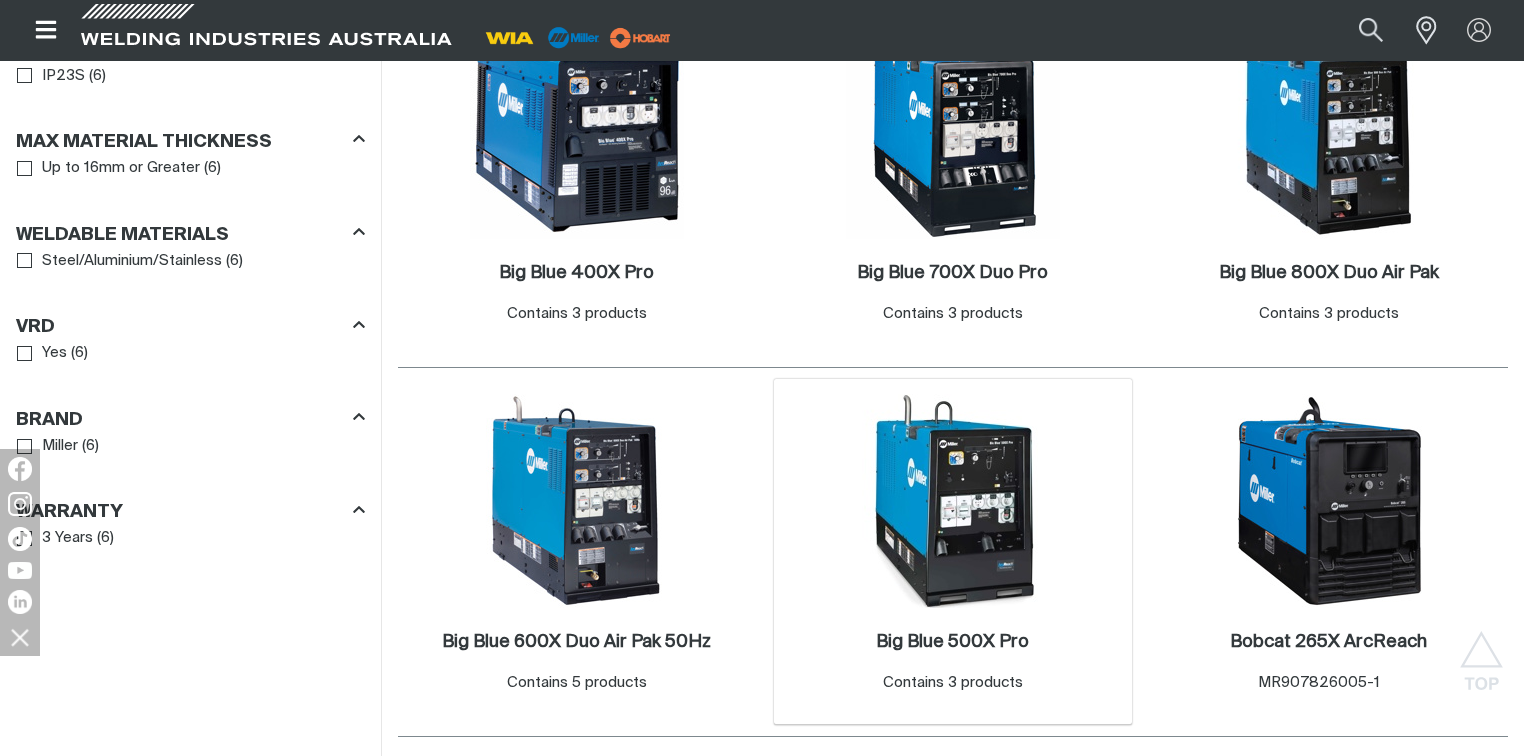 scroll, scrollTop: 1280, scrollLeft: 0, axis: vertical 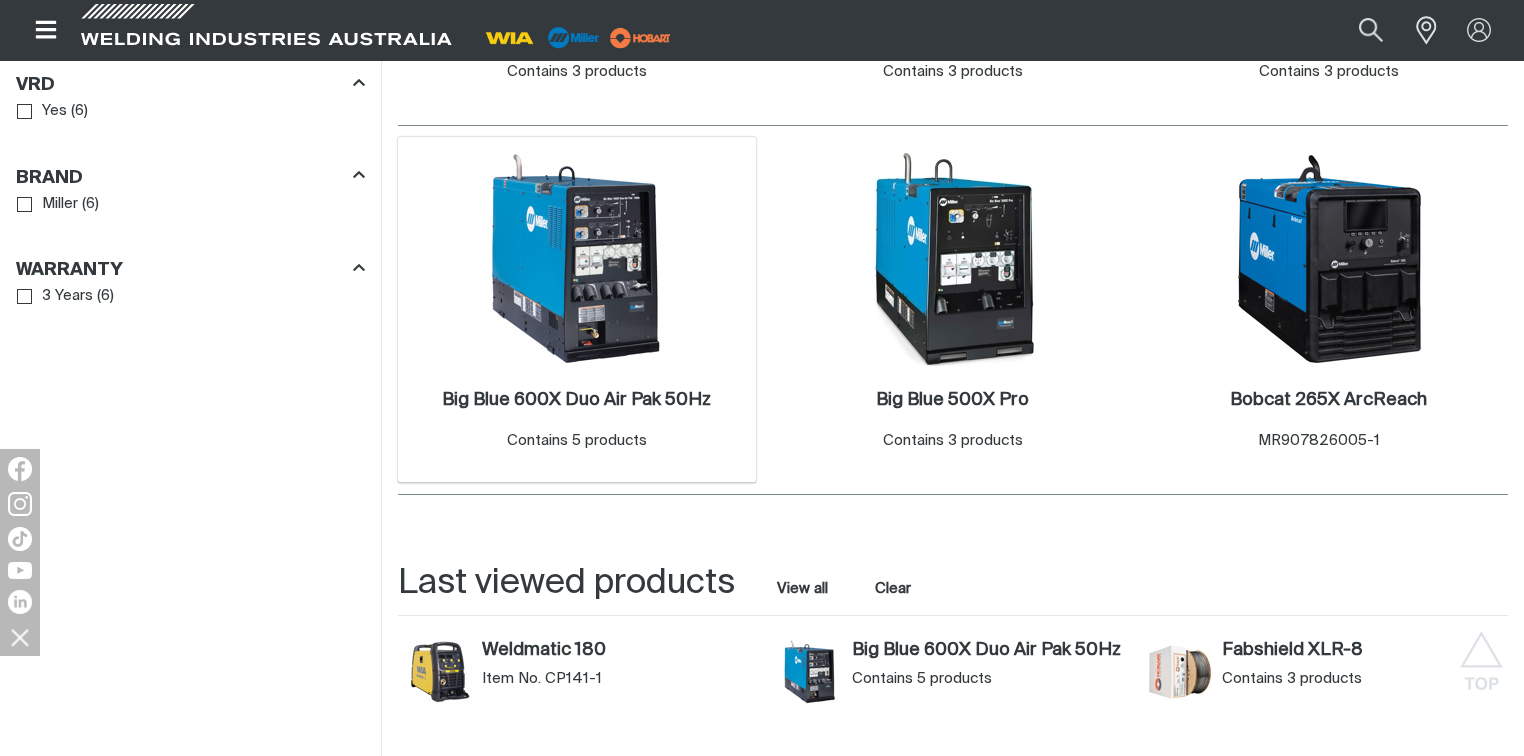 click at bounding box center (577, 259) 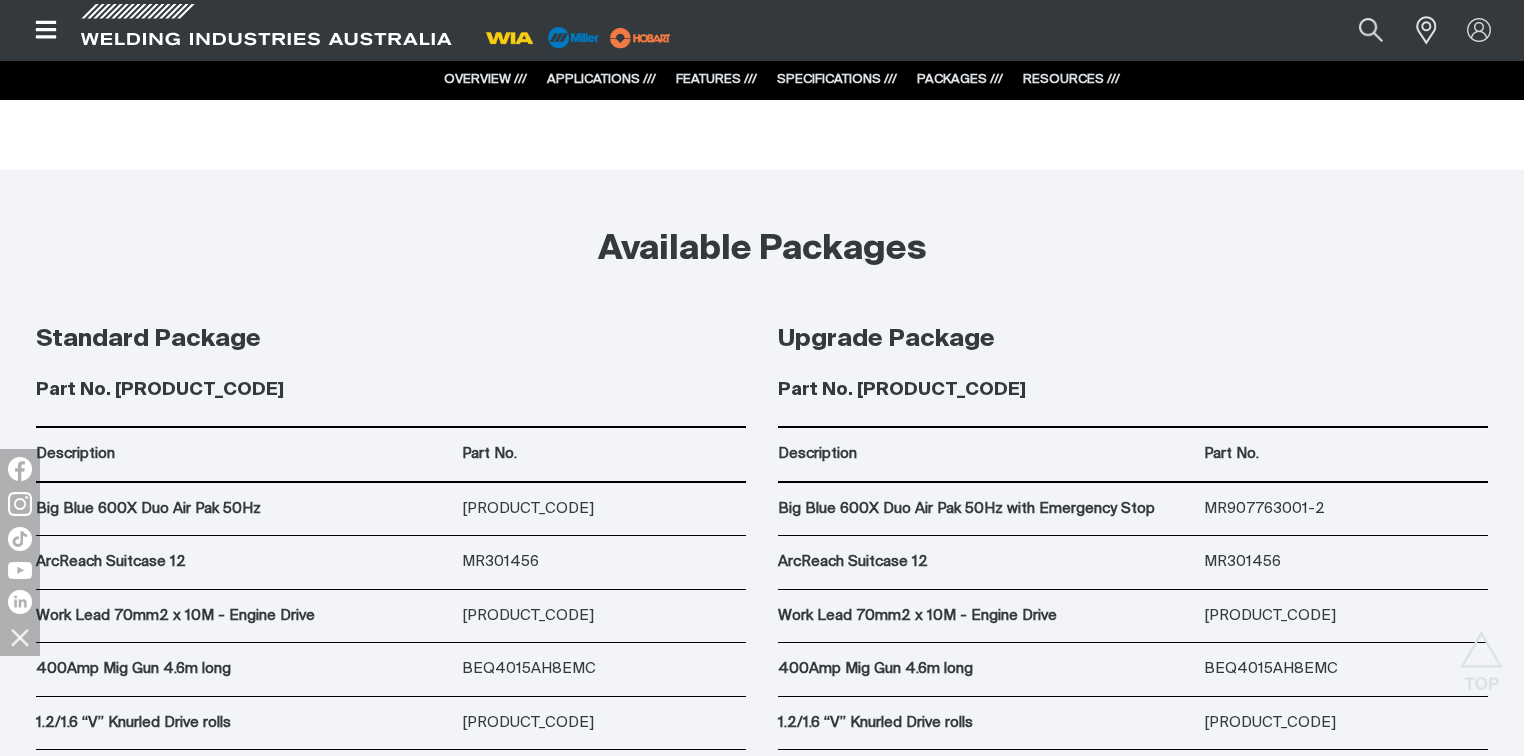 scroll, scrollTop: 10240, scrollLeft: 0, axis: vertical 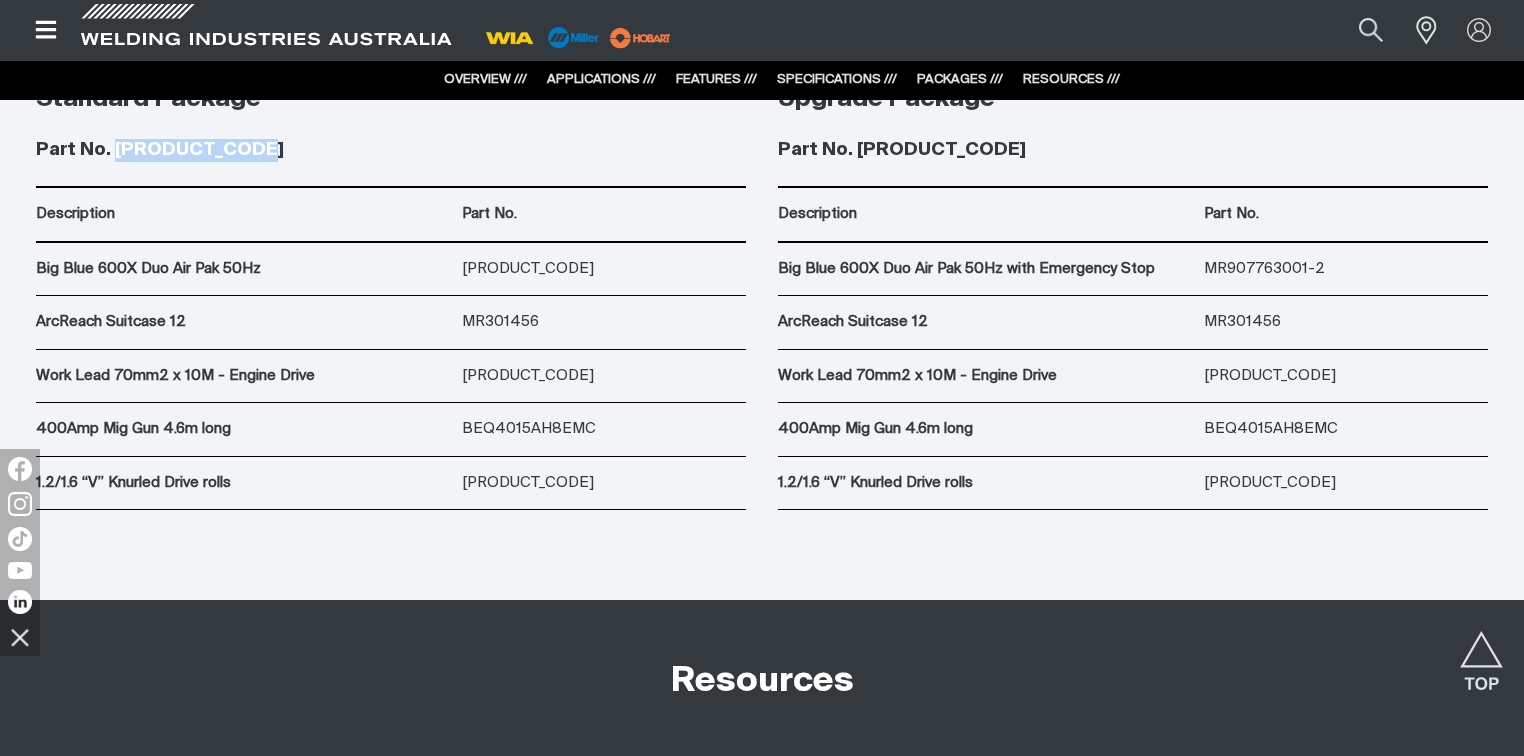 drag, startPoint x: 260, startPoint y: 151, endPoint x: 119, endPoint y: 144, distance: 141.17365 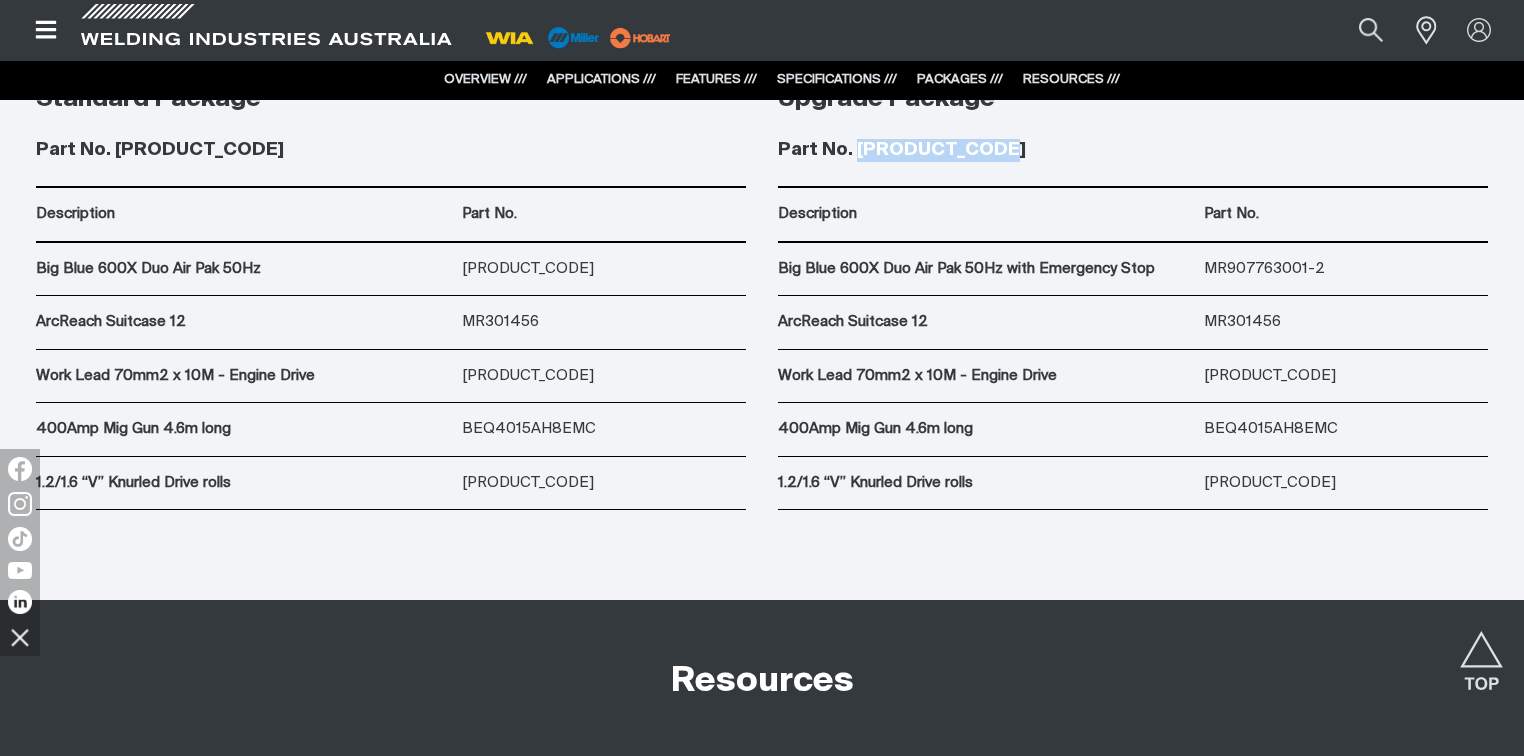 drag, startPoint x: 996, startPoint y: 148, endPoint x: 859, endPoint y: 146, distance: 137.0146 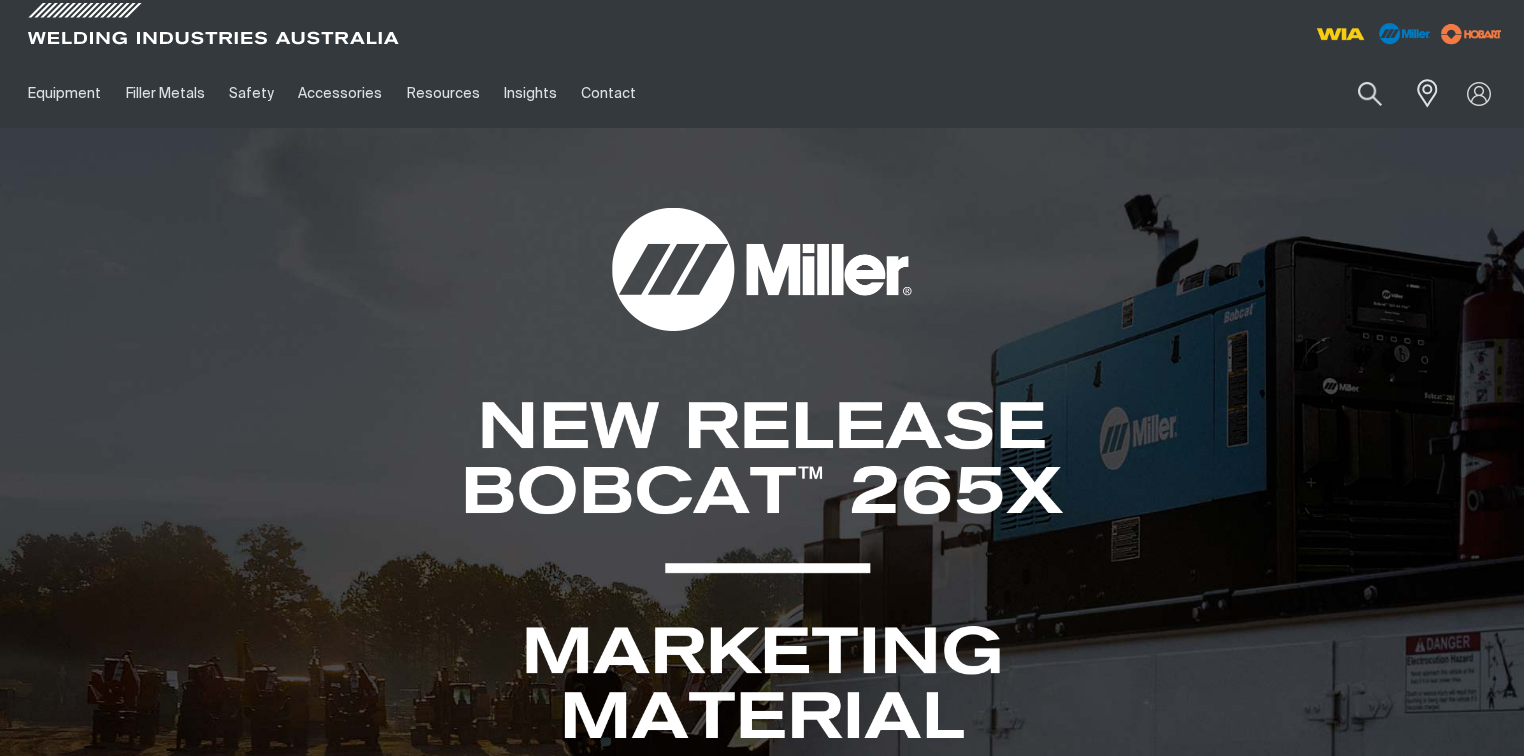 scroll, scrollTop: 0, scrollLeft: 0, axis: both 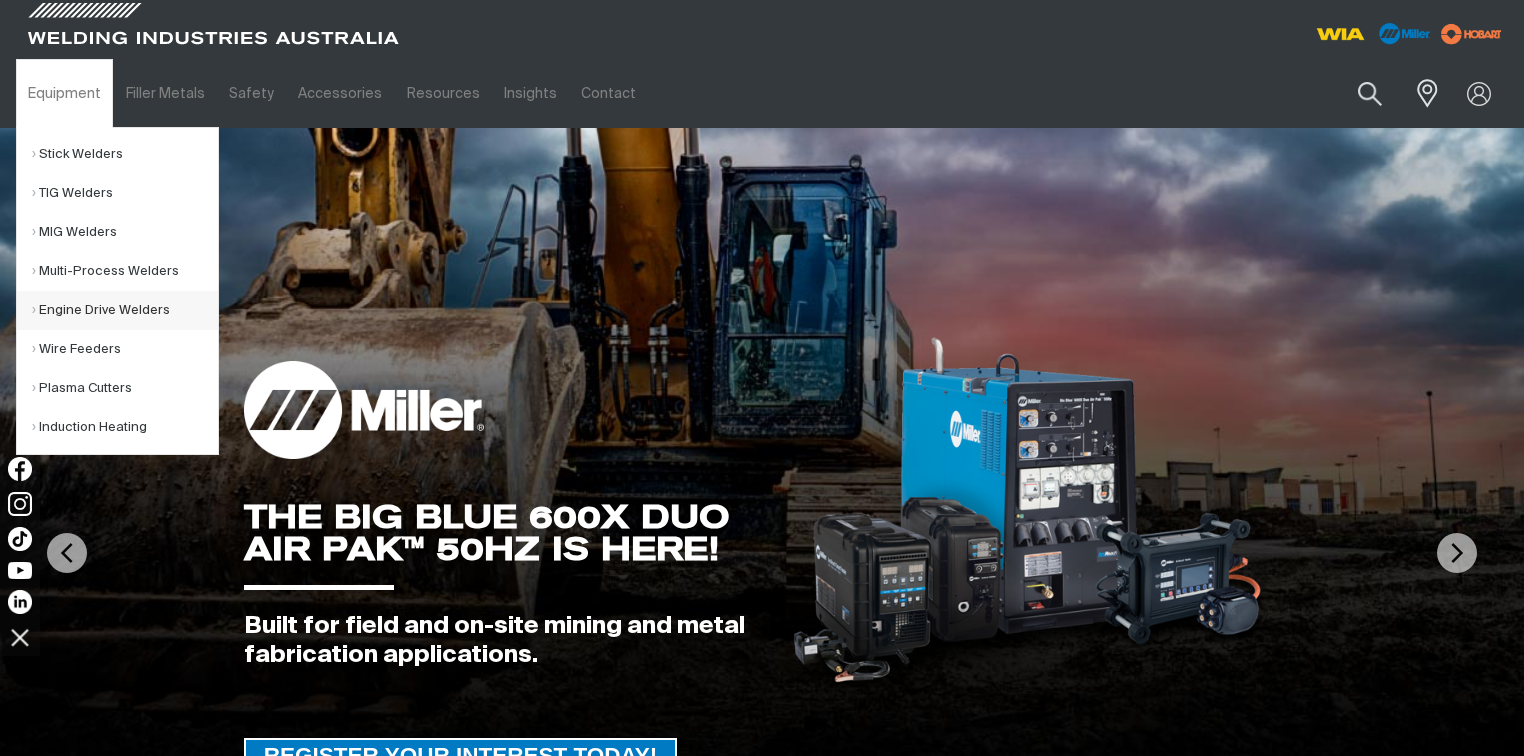 click on "Engine Drive Welders" at bounding box center [125, 310] 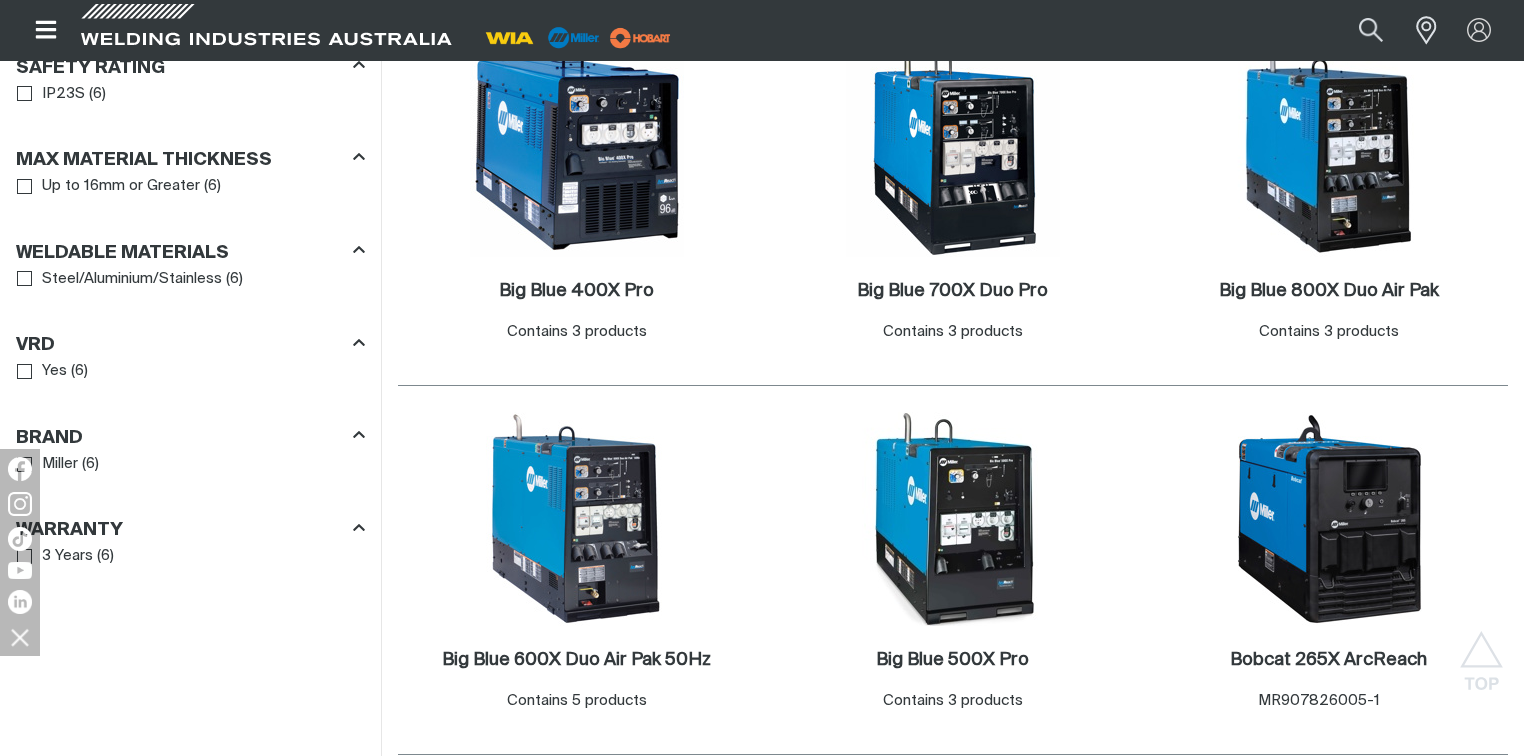 scroll, scrollTop: 1360, scrollLeft: 0, axis: vertical 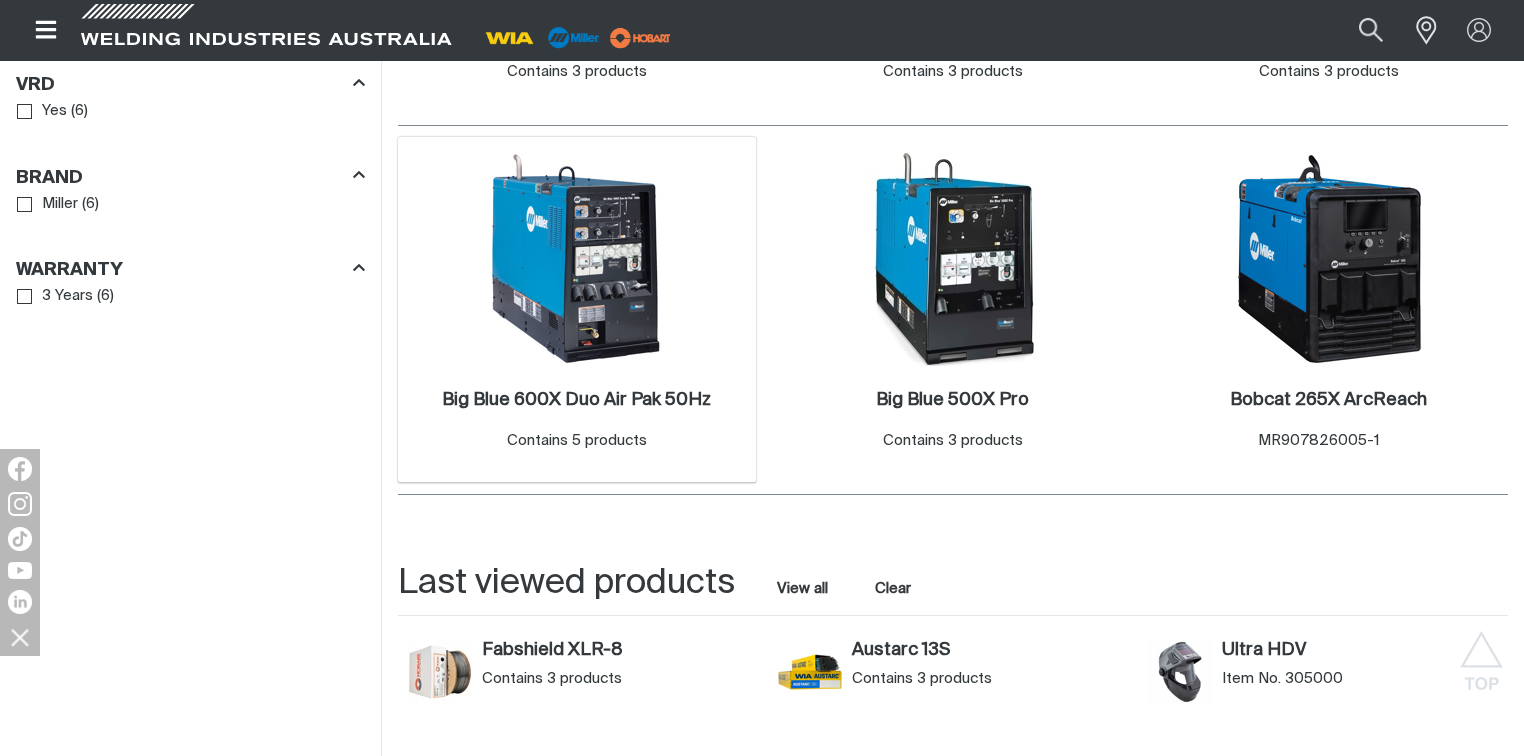 click at bounding box center [577, 259] 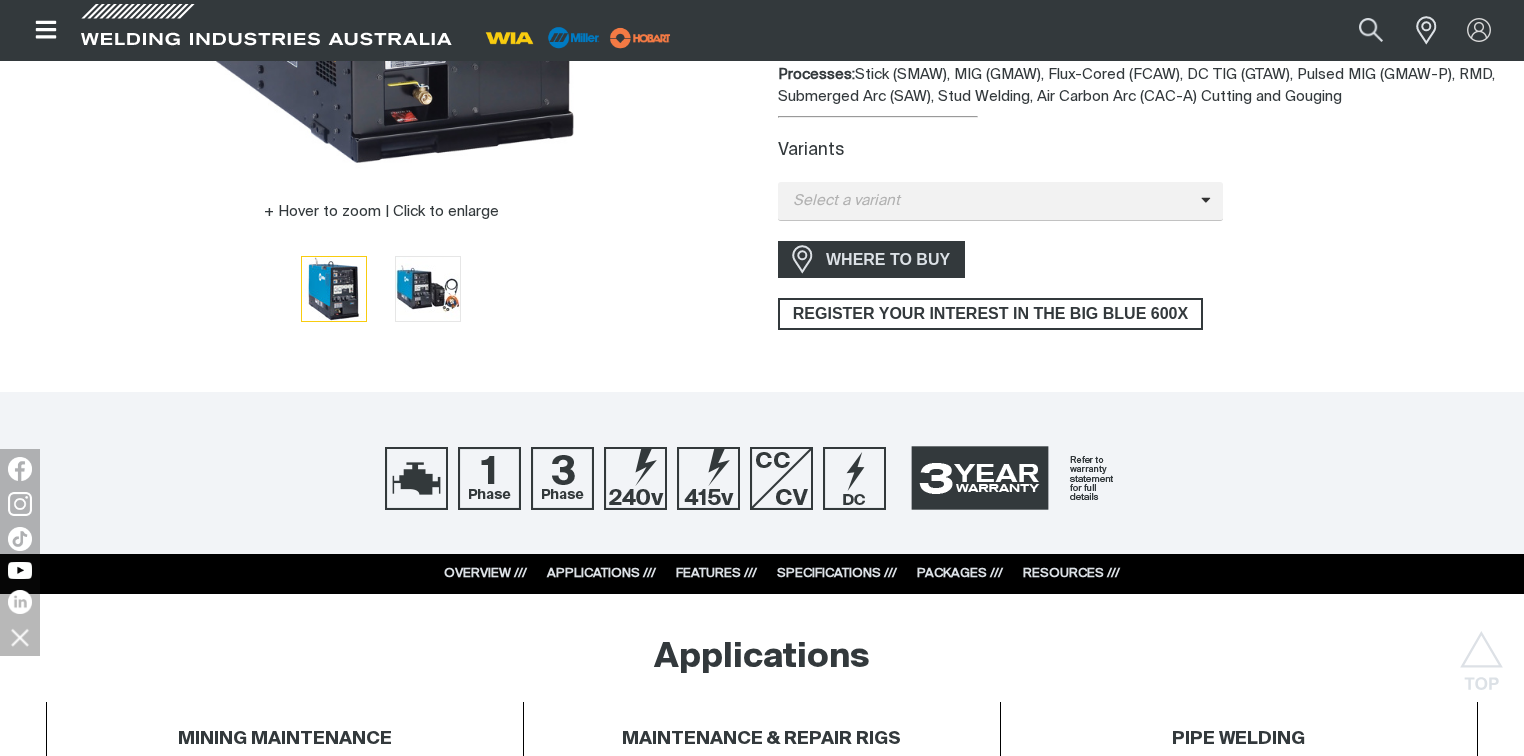 scroll, scrollTop: 560, scrollLeft: 0, axis: vertical 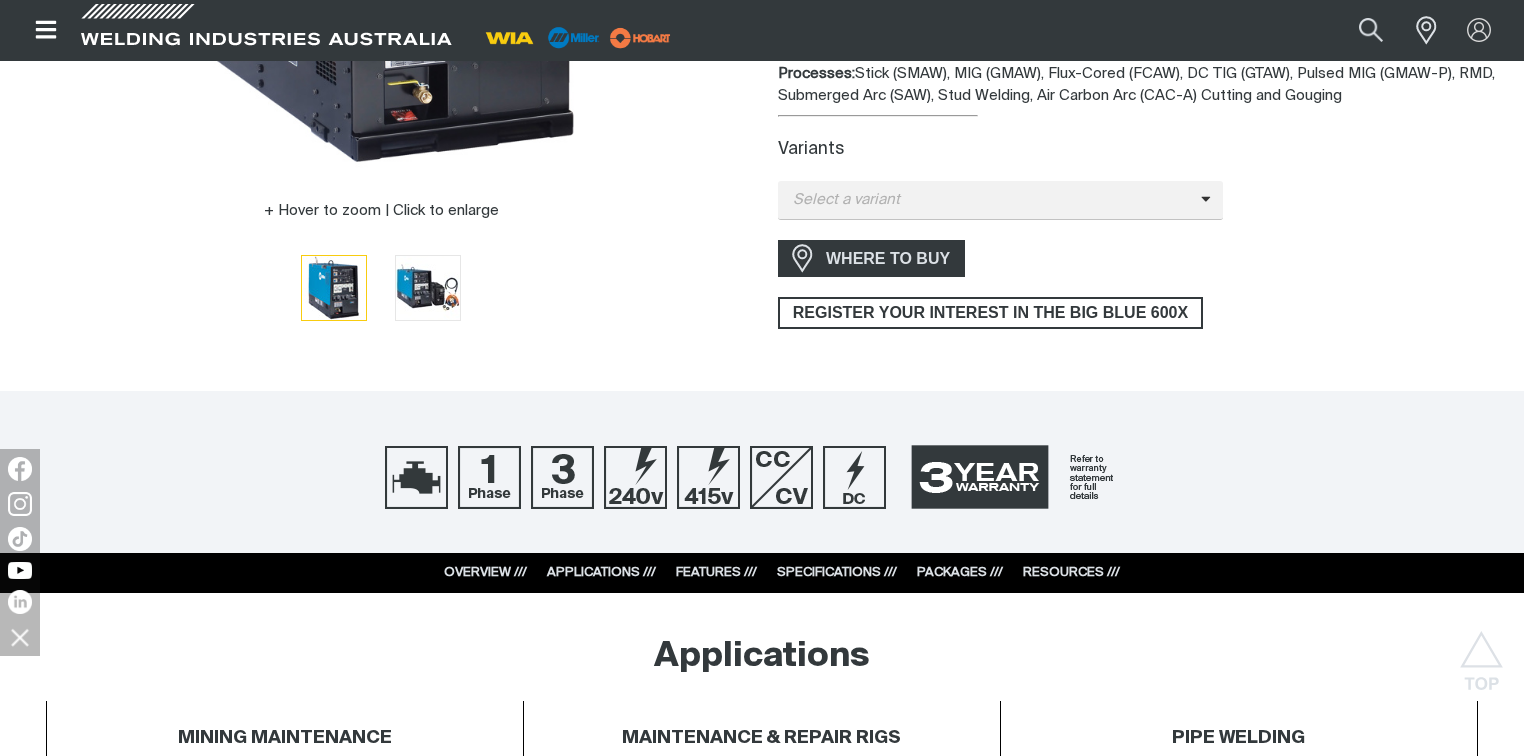 click on "PACKAGES ///" at bounding box center (960, 572) 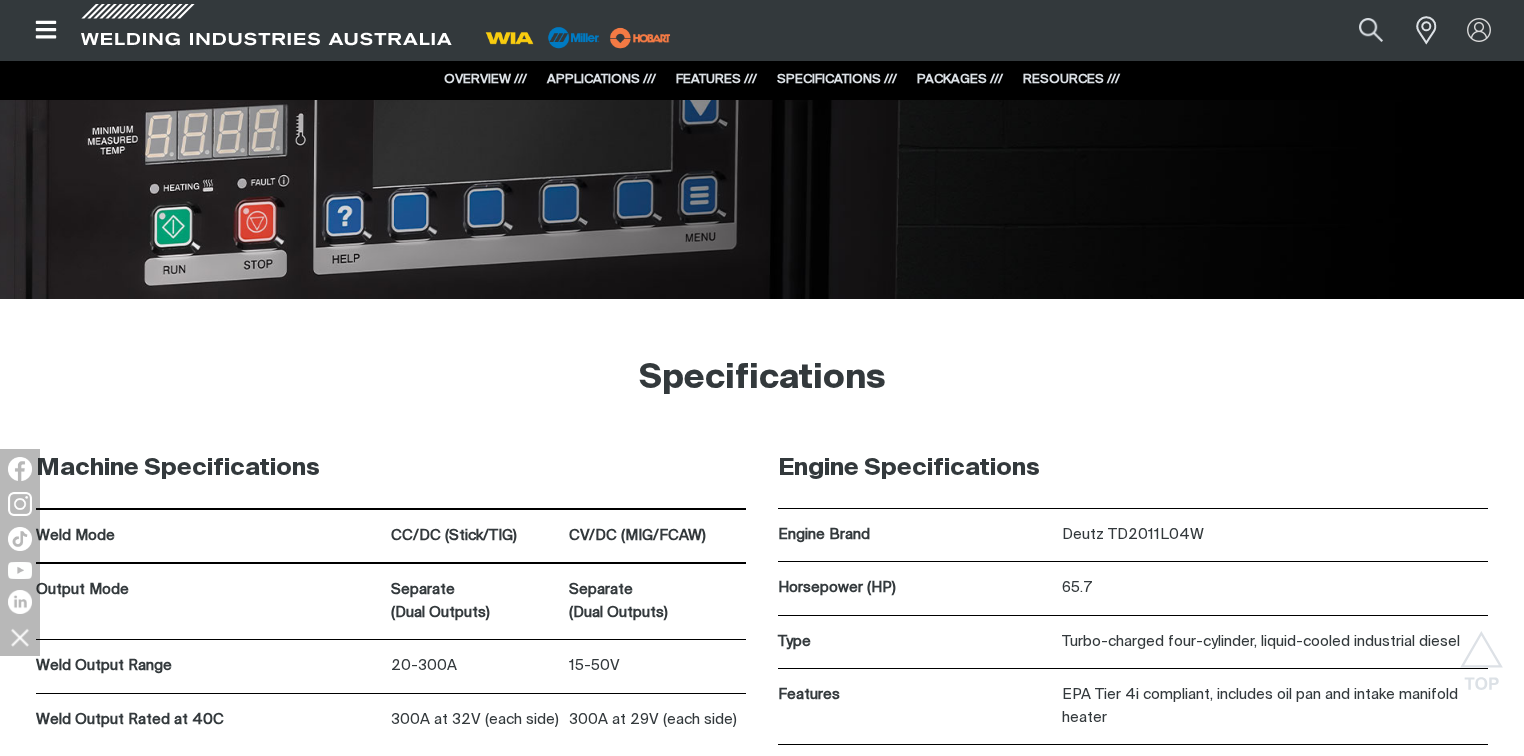 scroll, scrollTop: 10060, scrollLeft: 0, axis: vertical 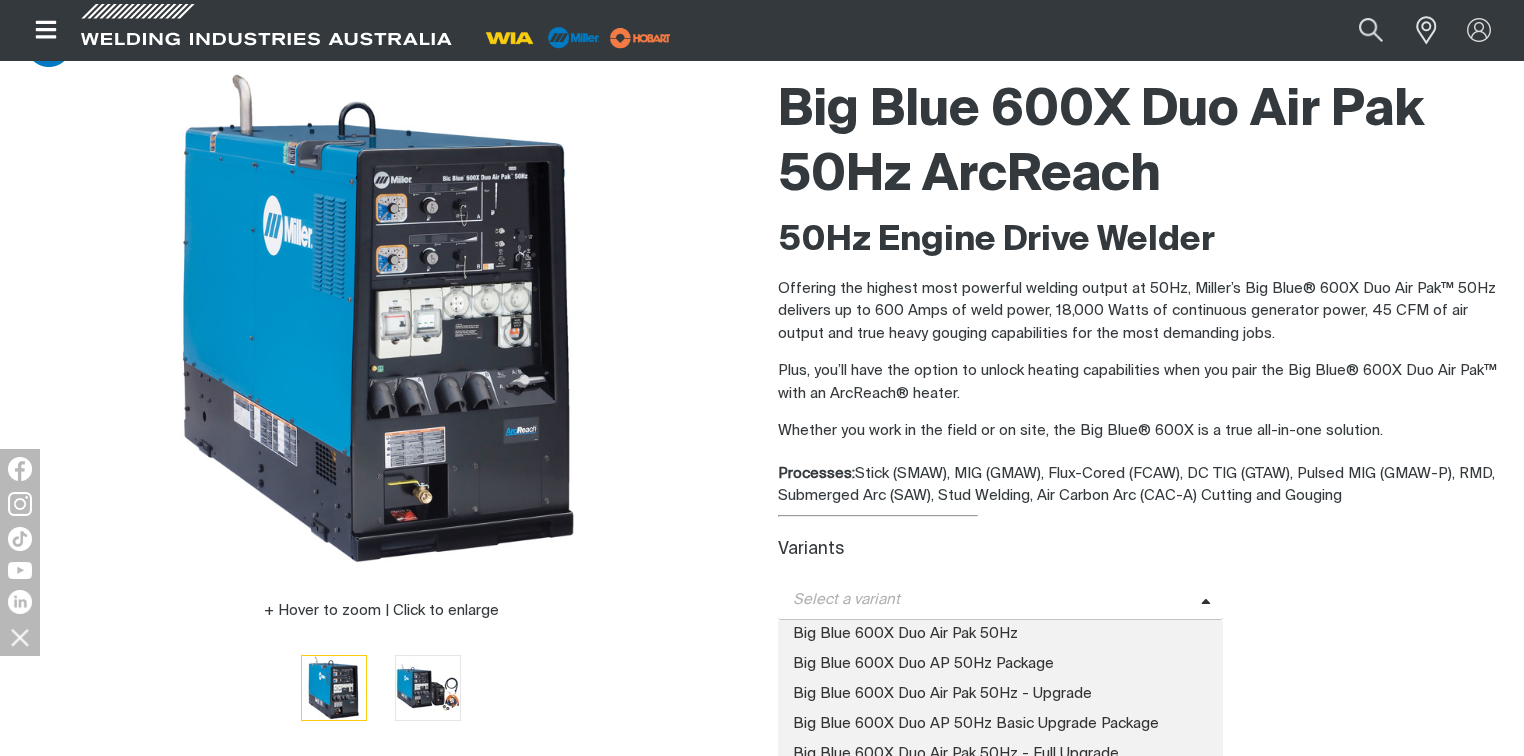 click on "Select a variant" at bounding box center [989, 600] 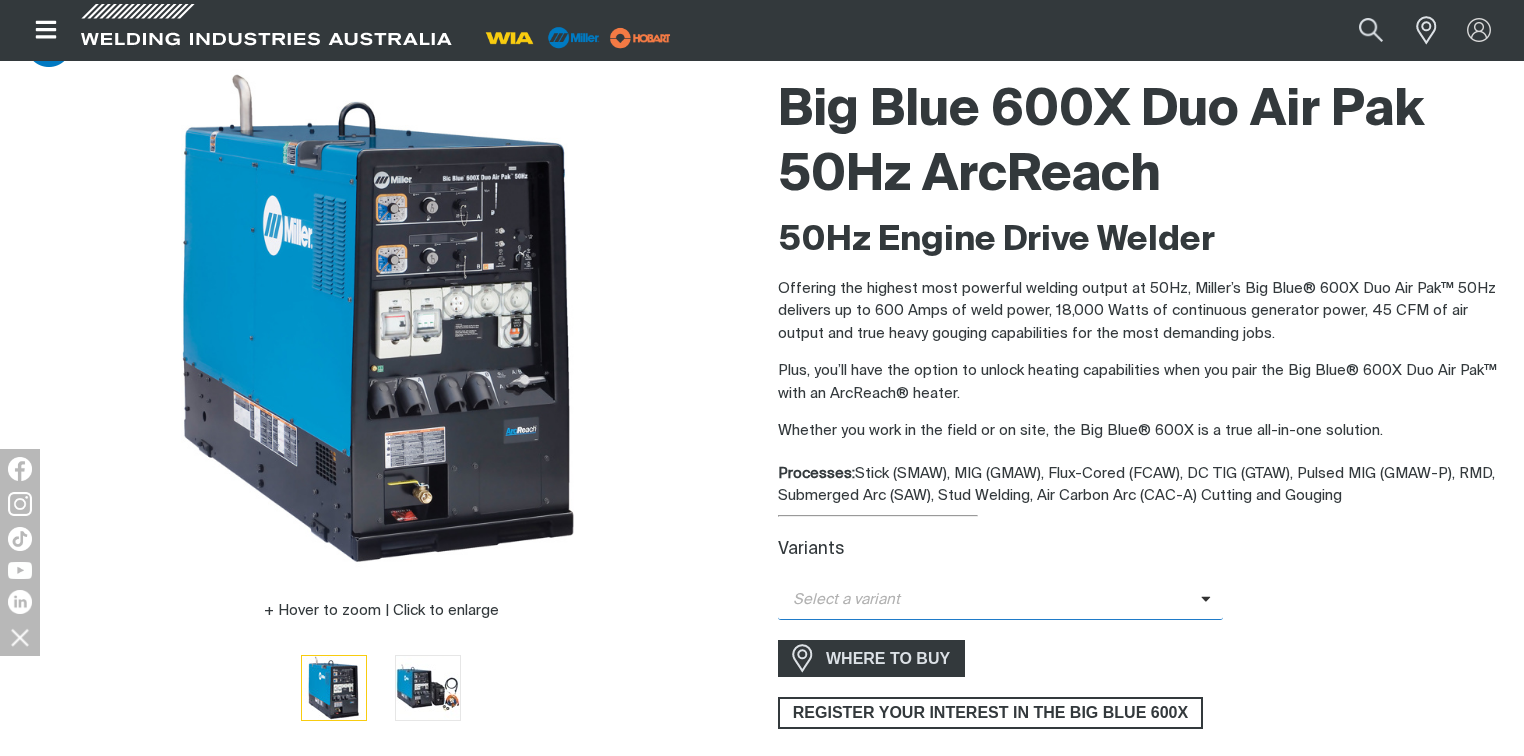 click on "Select a variant" at bounding box center (989, 600) 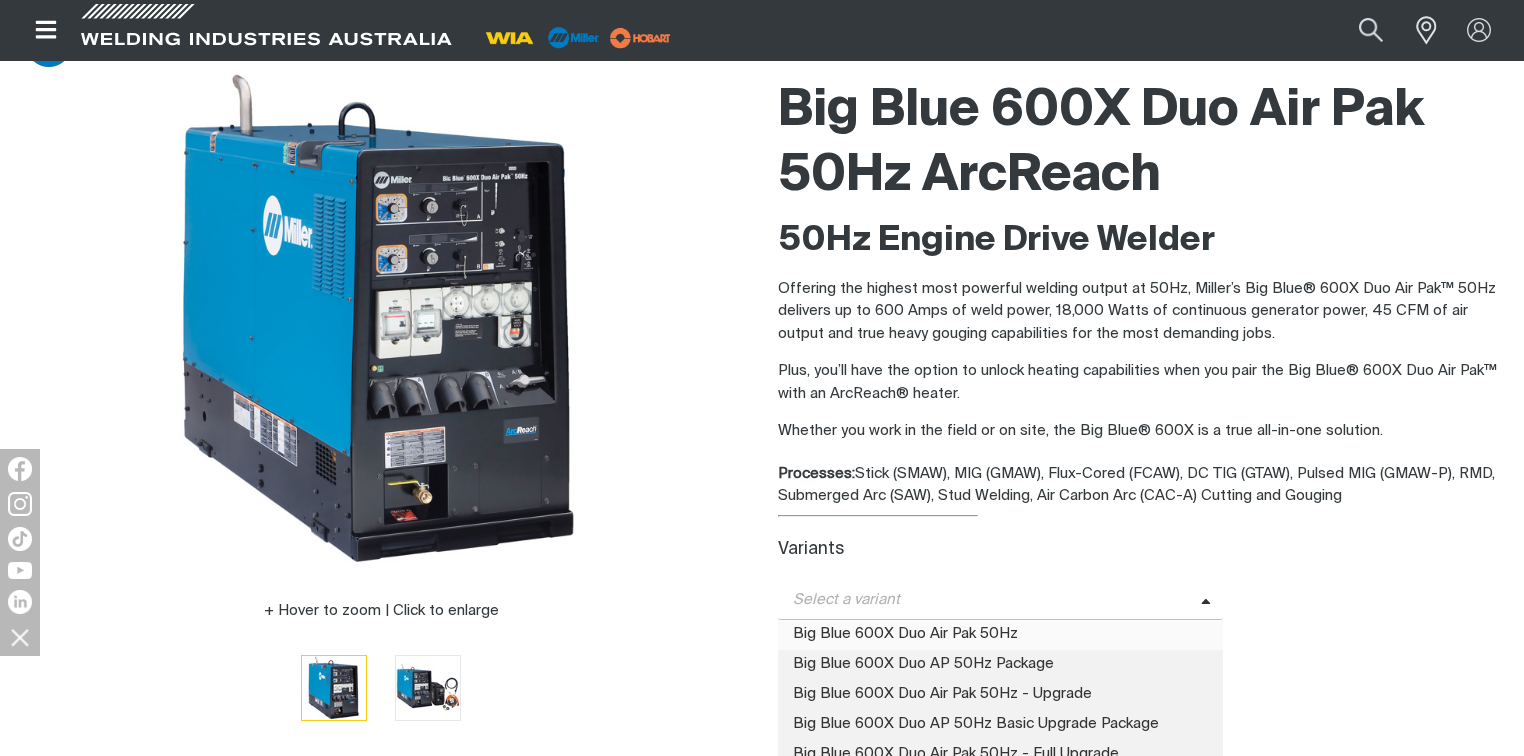 click on "Big Blue 600X Duo Air Pak 50Hz" at bounding box center [1000, 635] 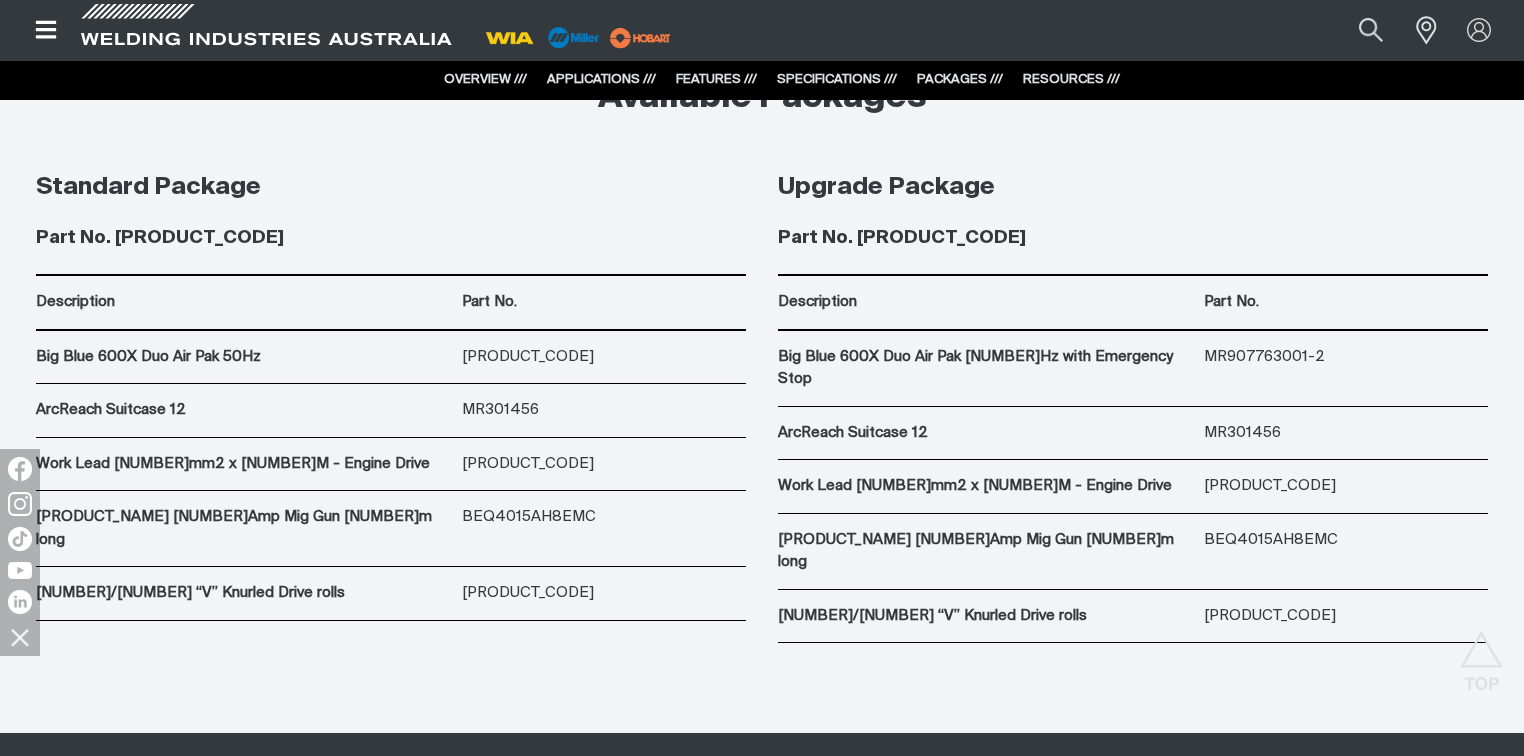 scroll, scrollTop: 10240, scrollLeft: 0, axis: vertical 